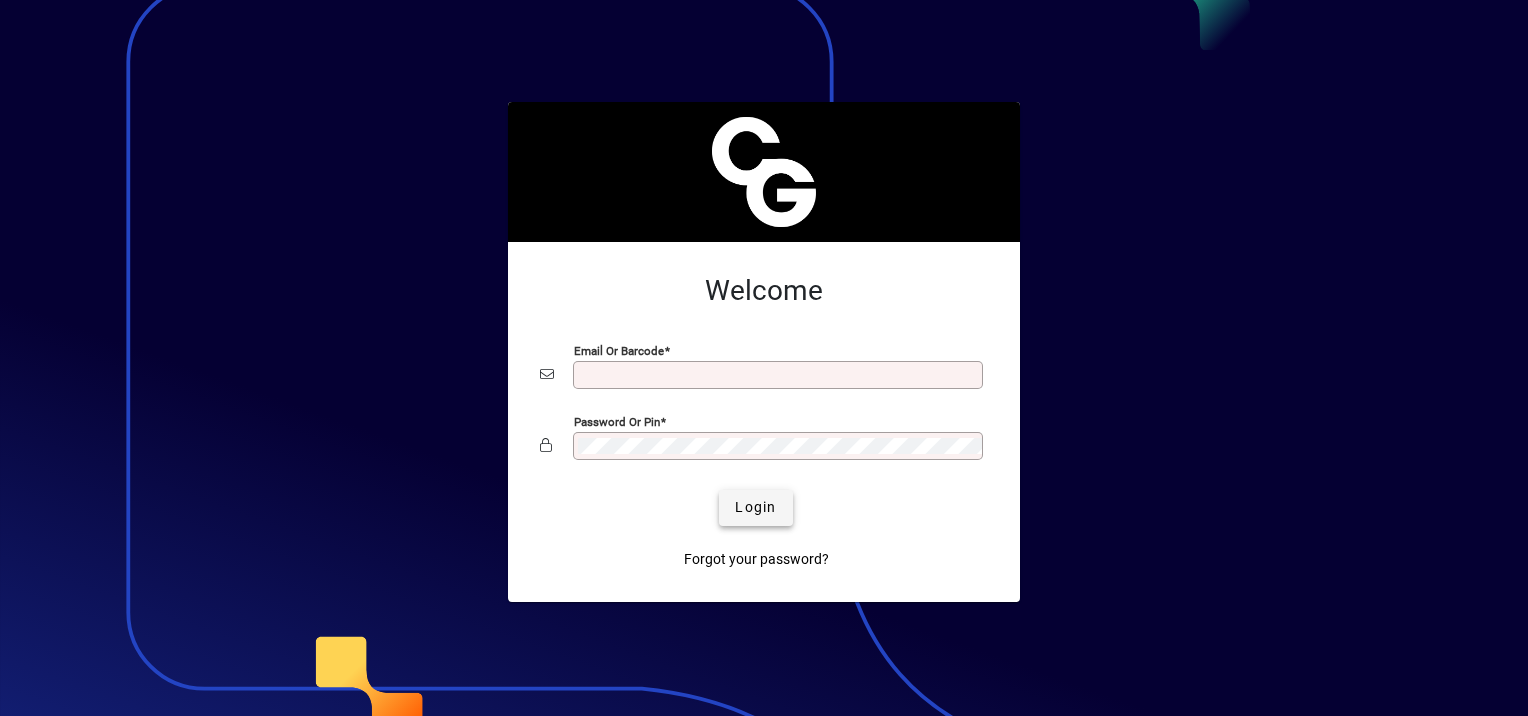 scroll, scrollTop: 0, scrollLeft: 0, axis: both 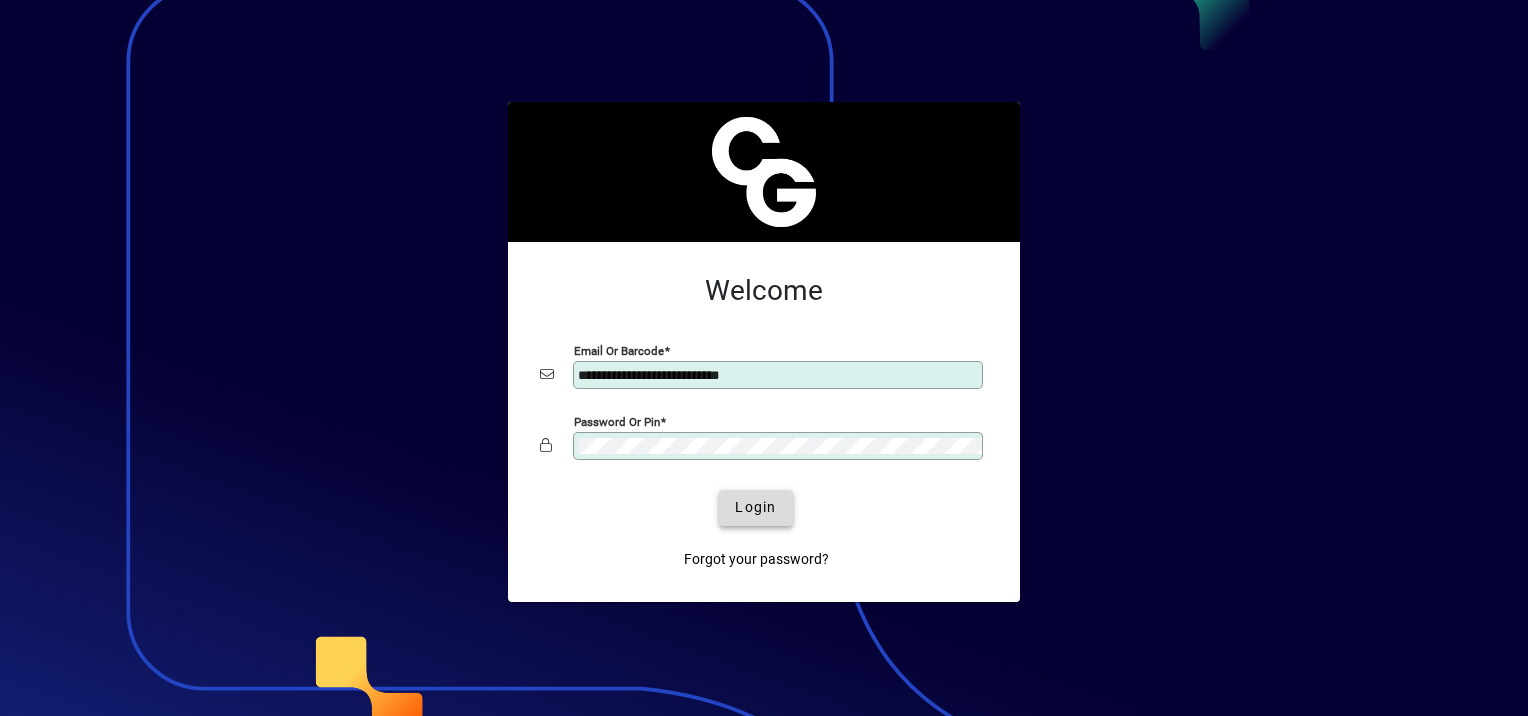 click on "Login" 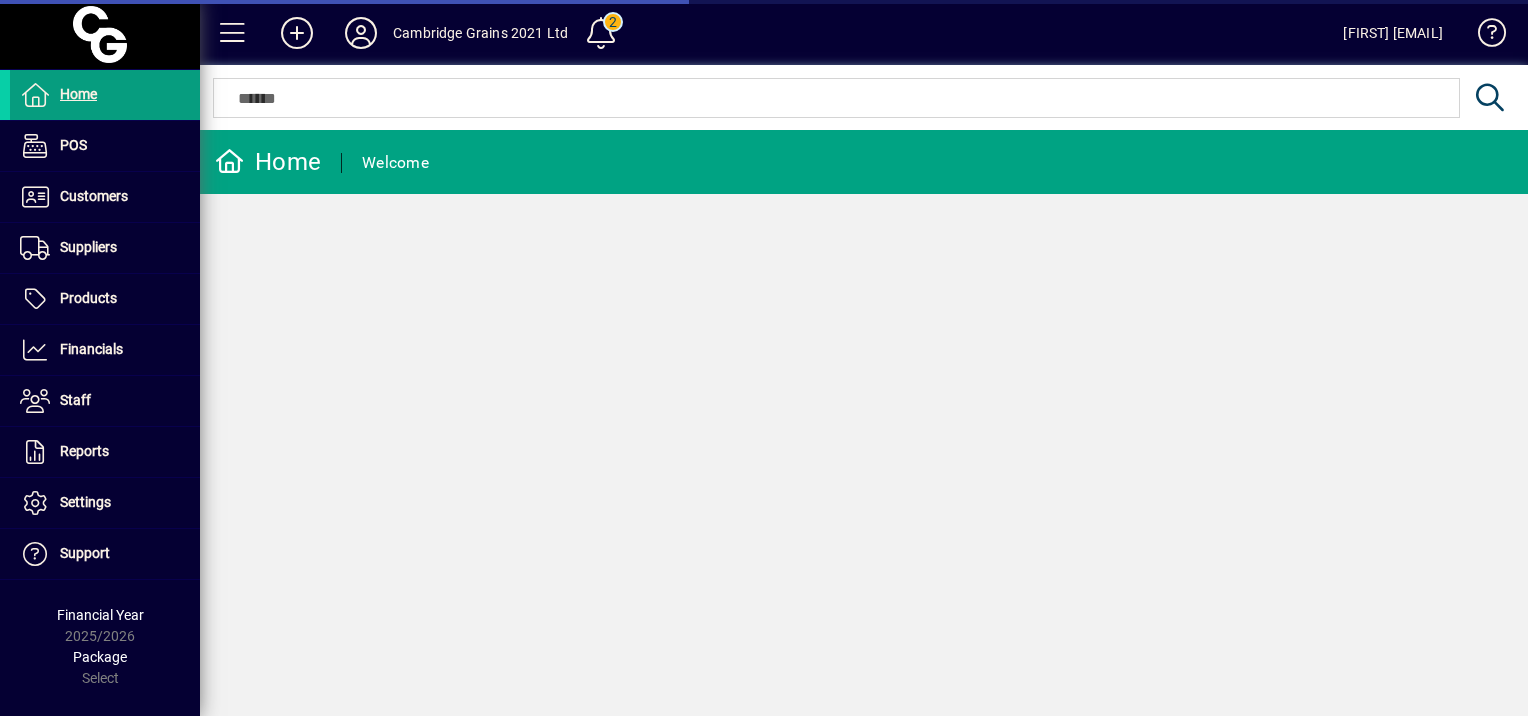 scroll, scrollTop: 0, scrollLeft: 0, axis: both 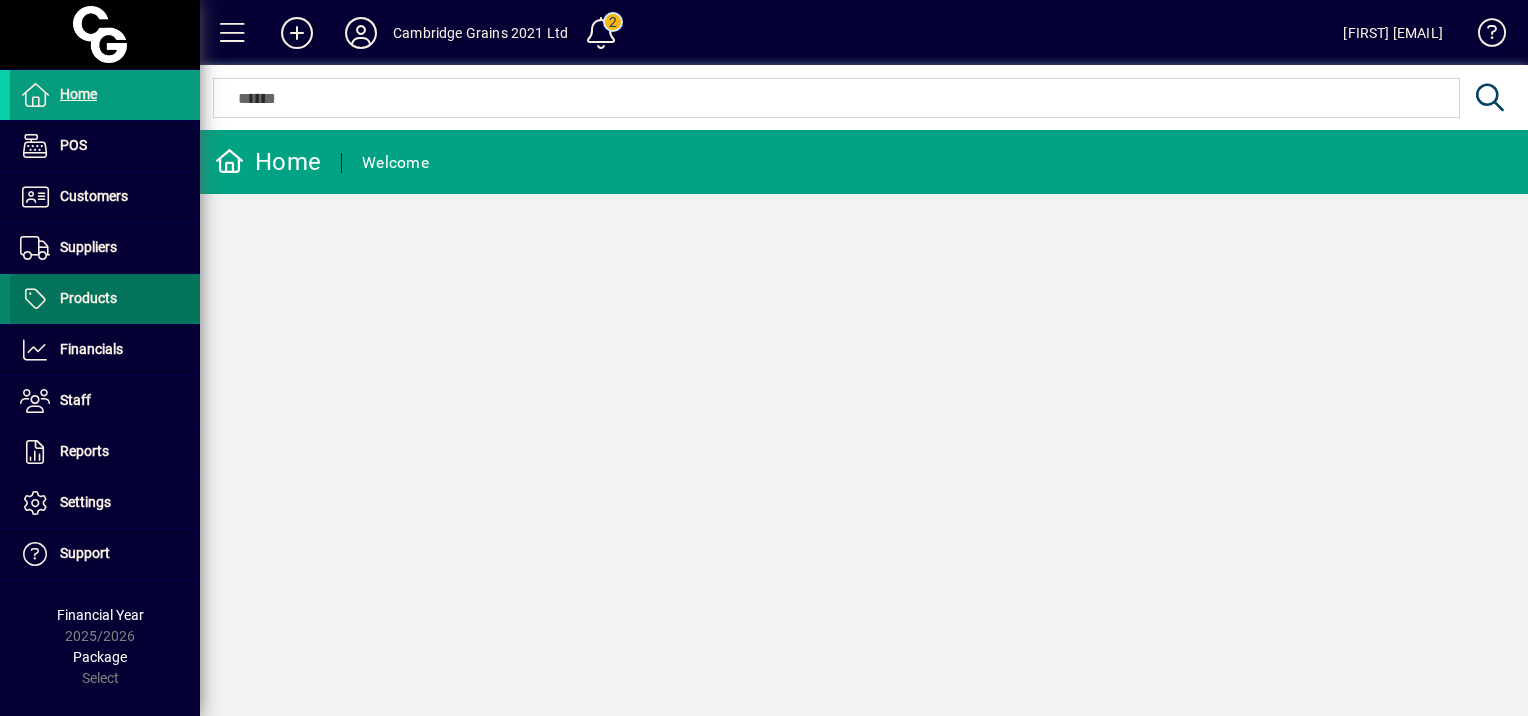 click at bounding box center [105, 299] 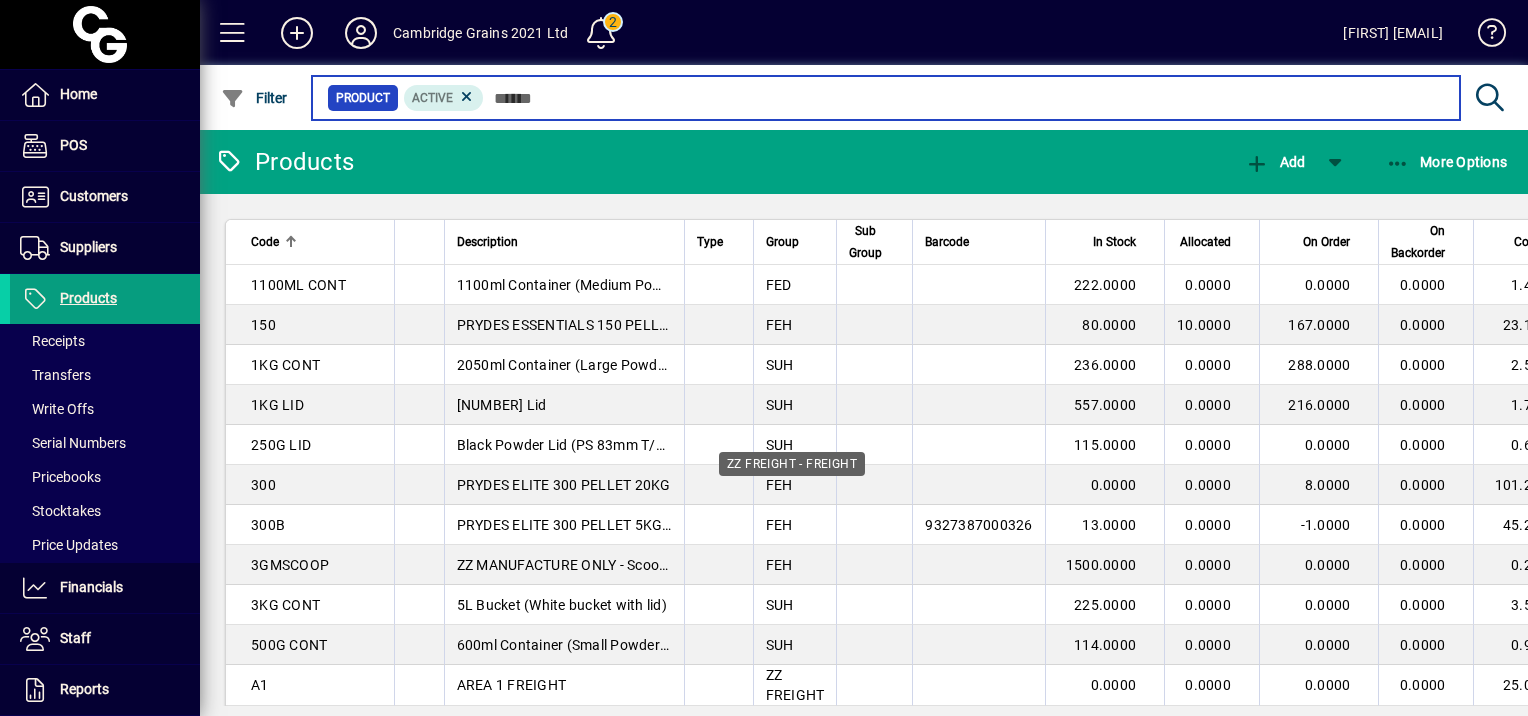 scroll, scrollTop: 500, scrollLeft: 0, axis: vertical 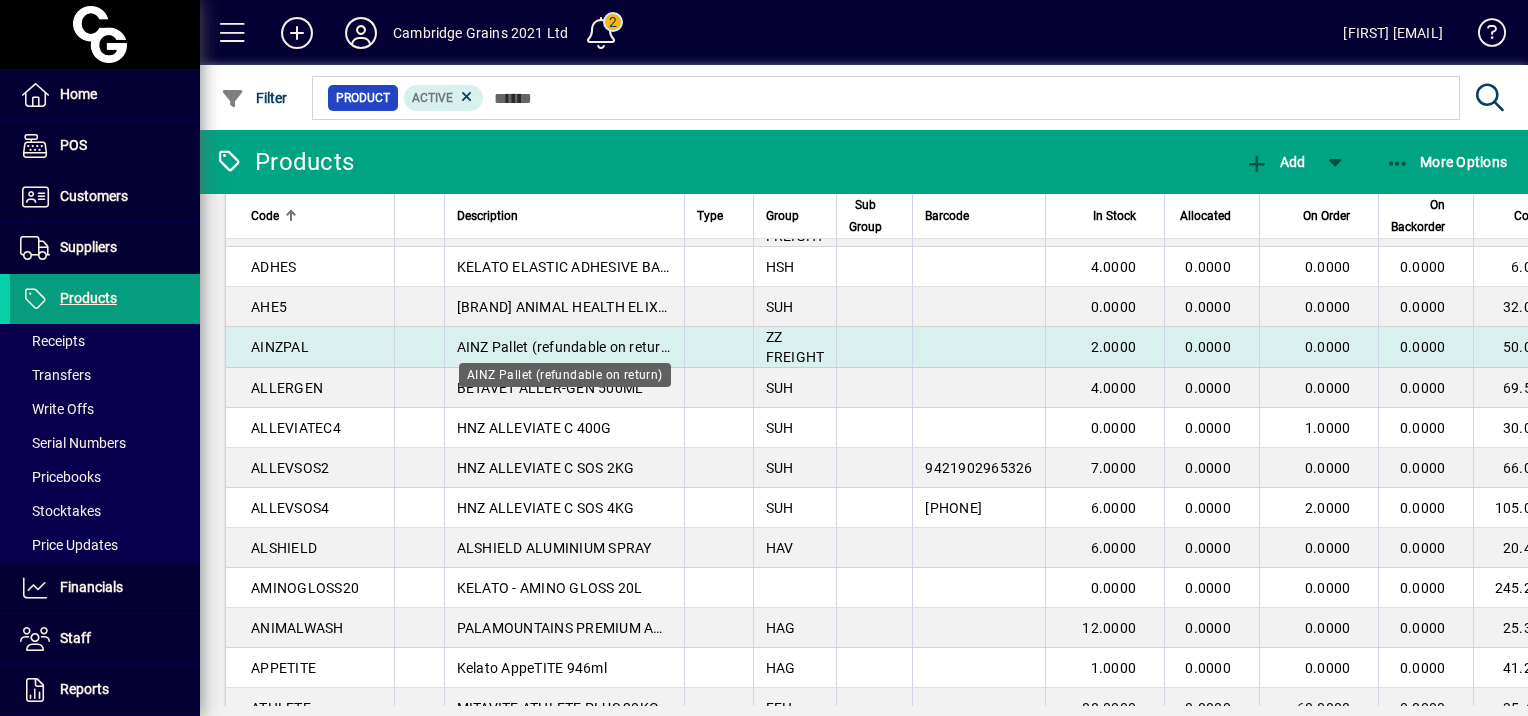 click on "AINZ Pallet (refundable on return)" at bounding box center [566, 347] 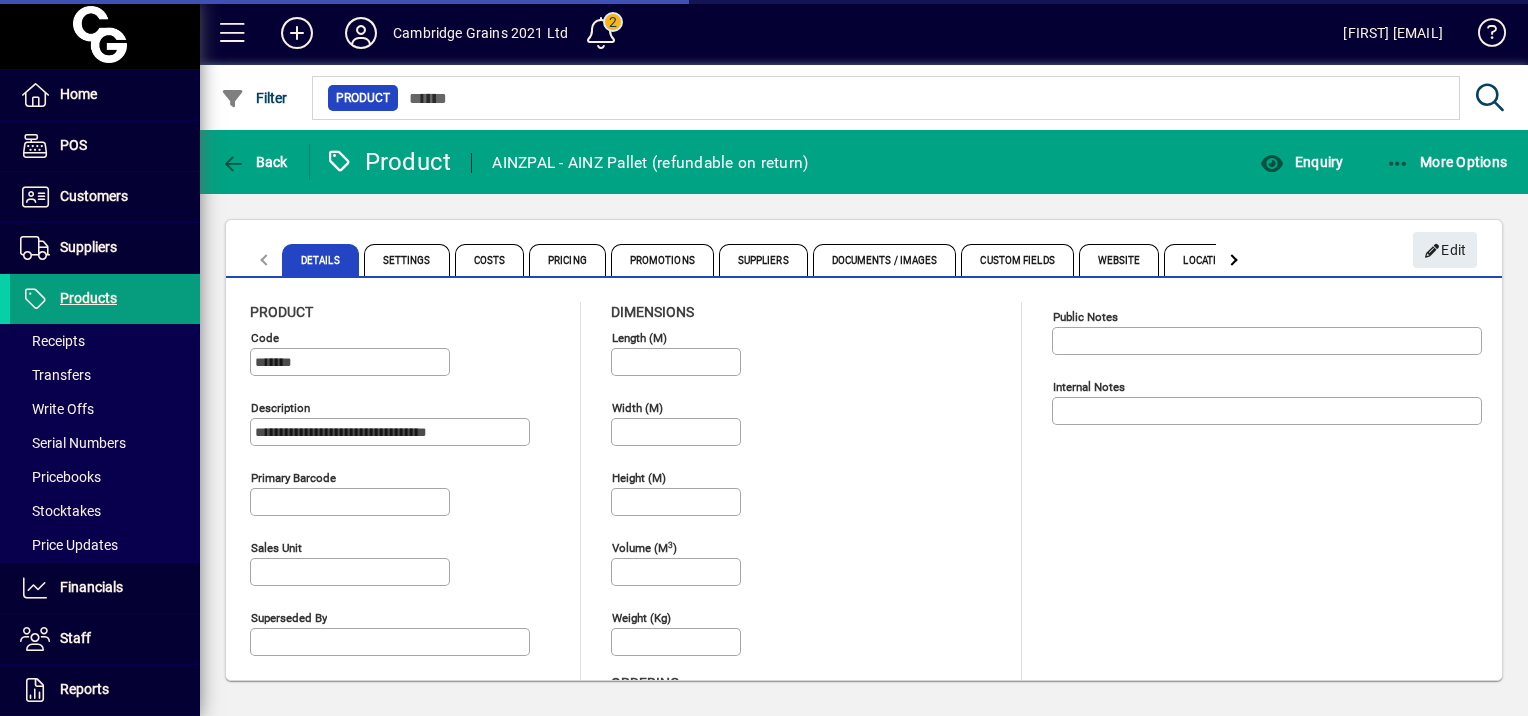 type on "**********" 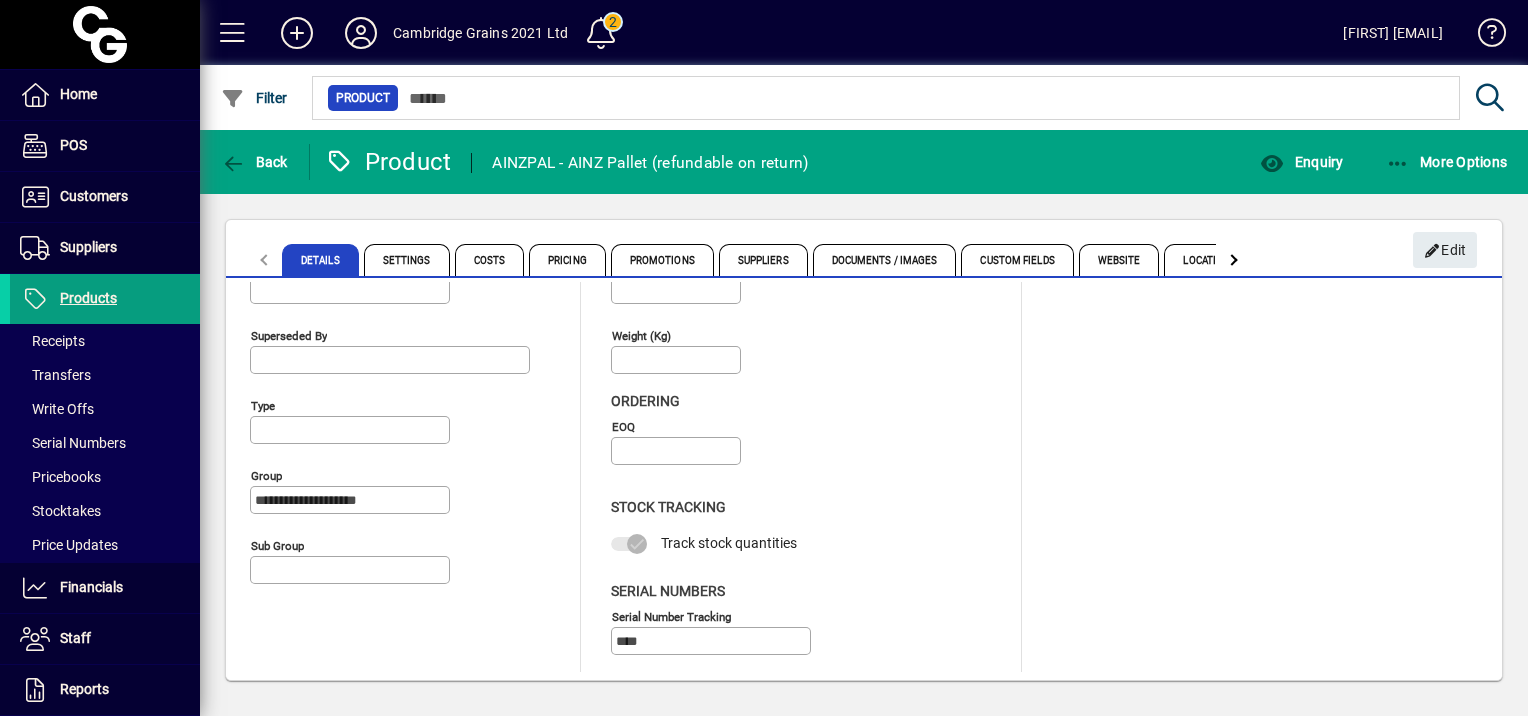 scroll, scrollTop: 0, scrollLeft: 0, axis: both 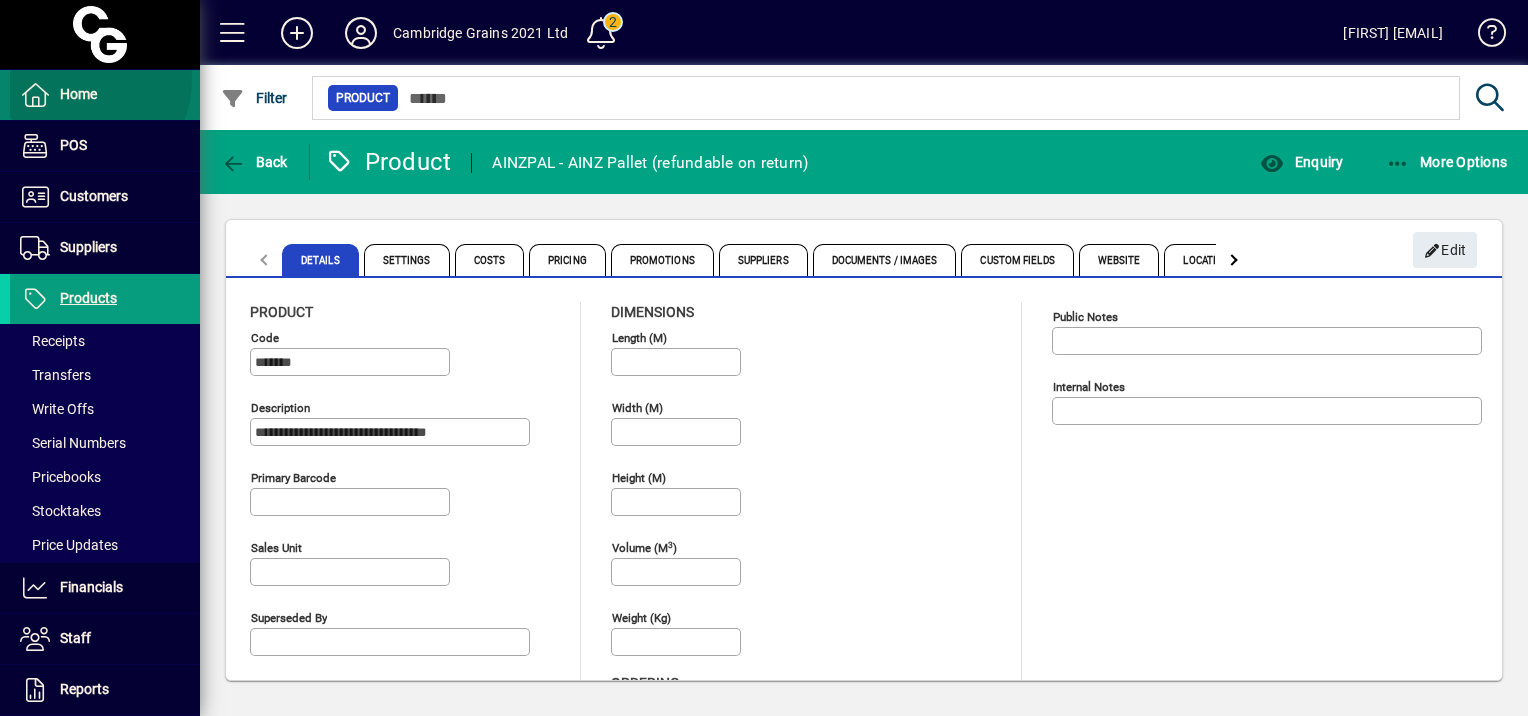 click at bounding box center (105, 95) 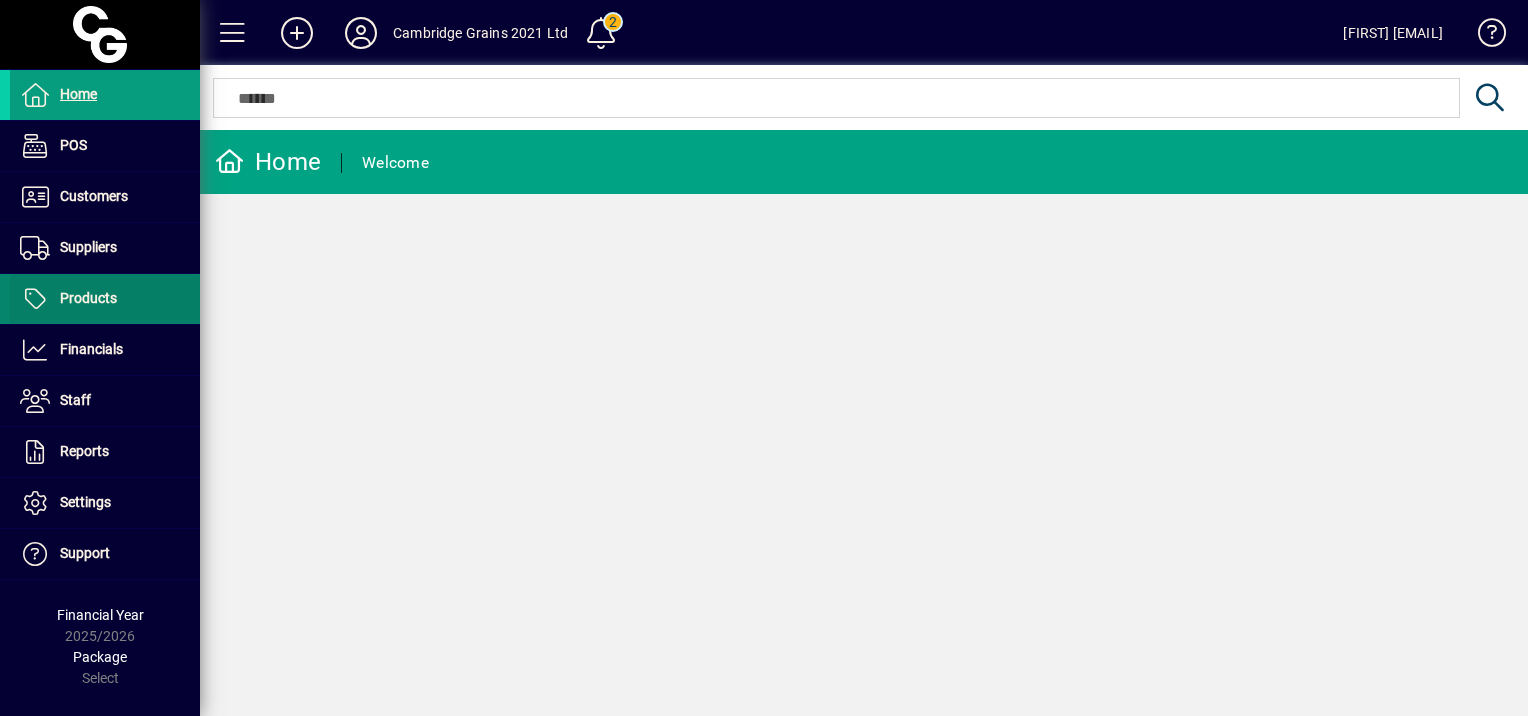 click on "Products" at bounding box center [88, 298] 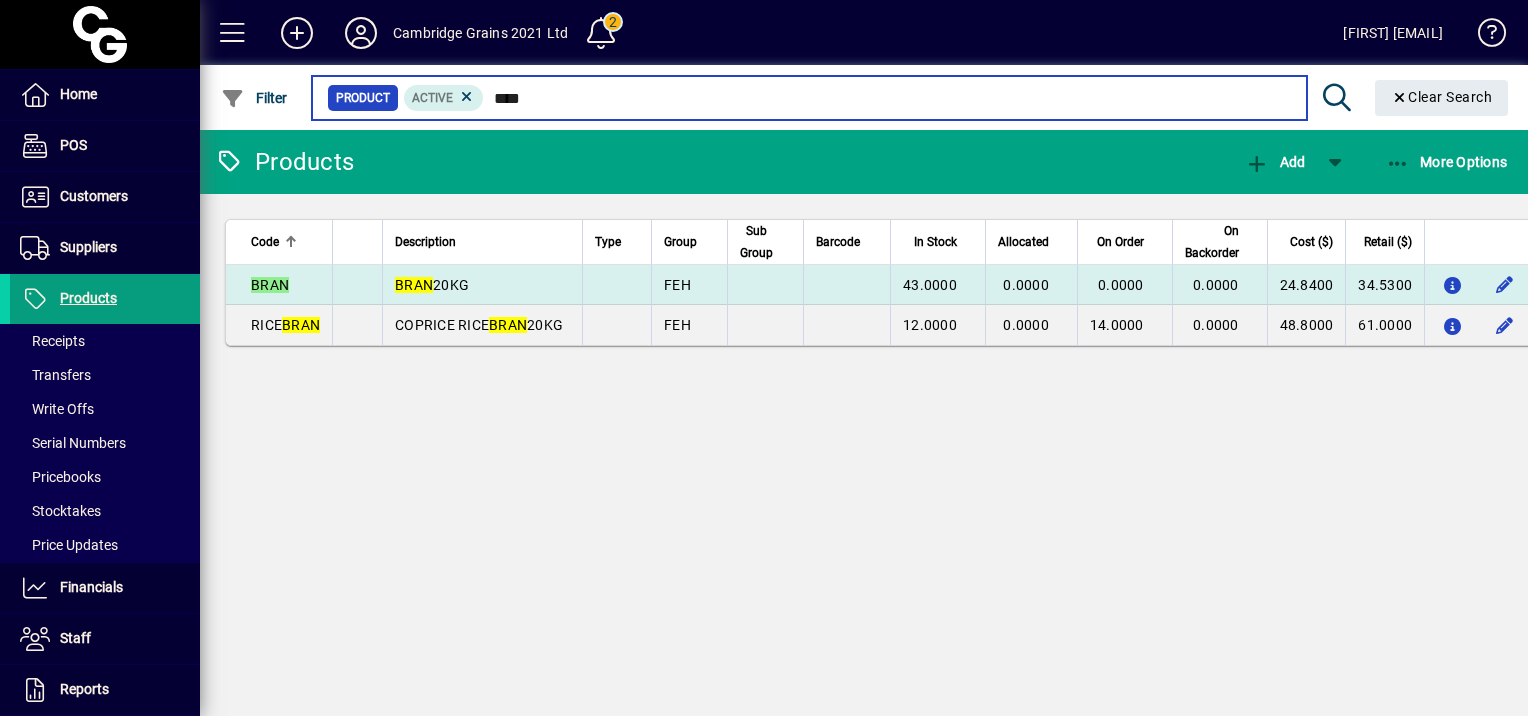 type on "****" 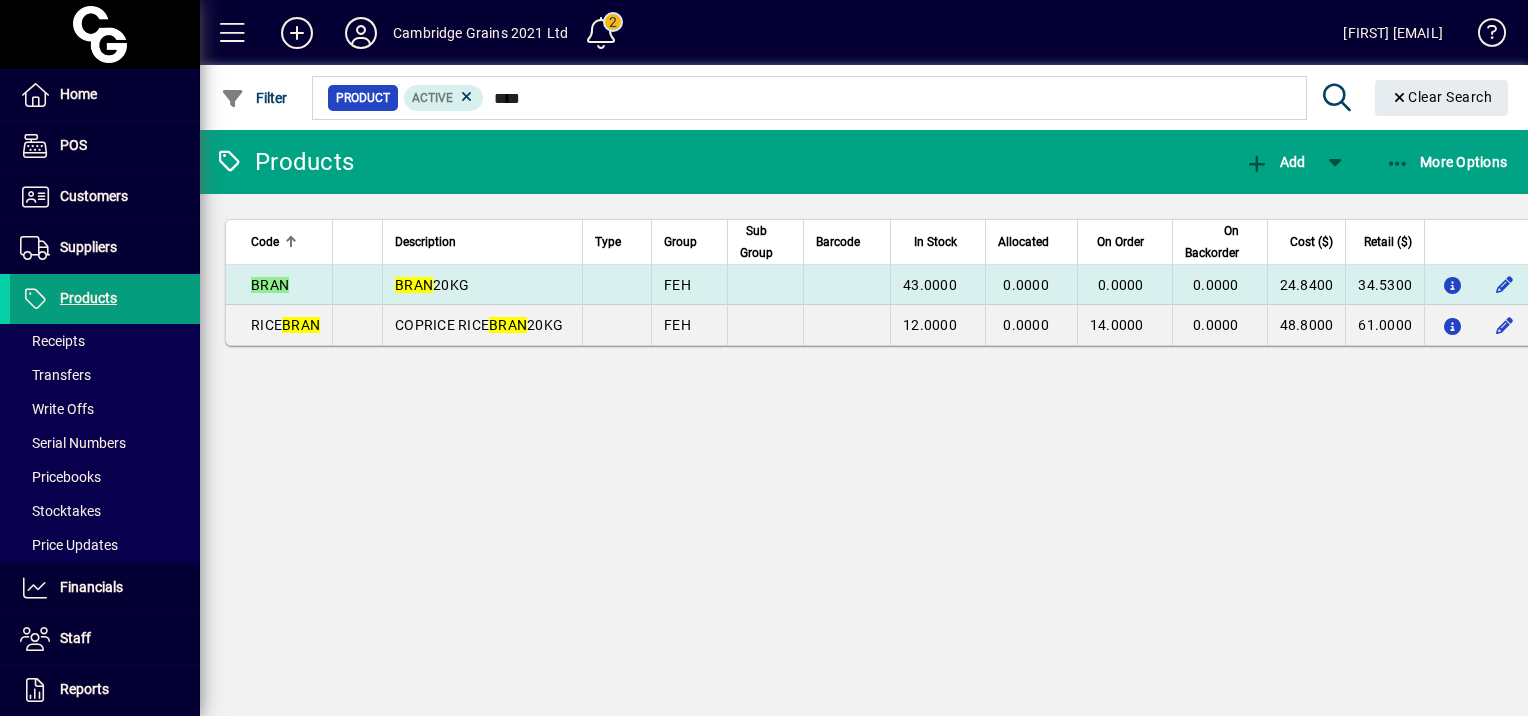 click on "BRAN  20KG" at bounding box center (482, 285) 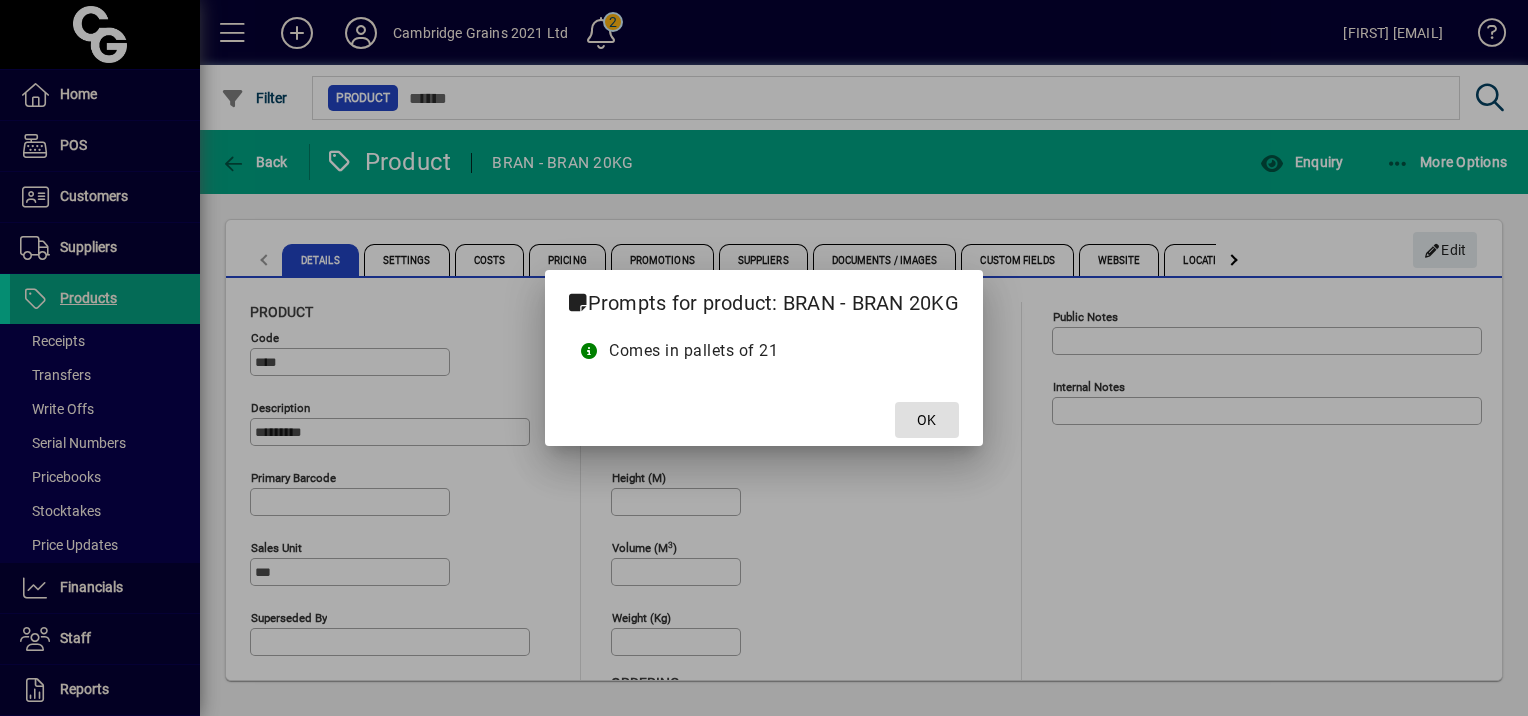 click 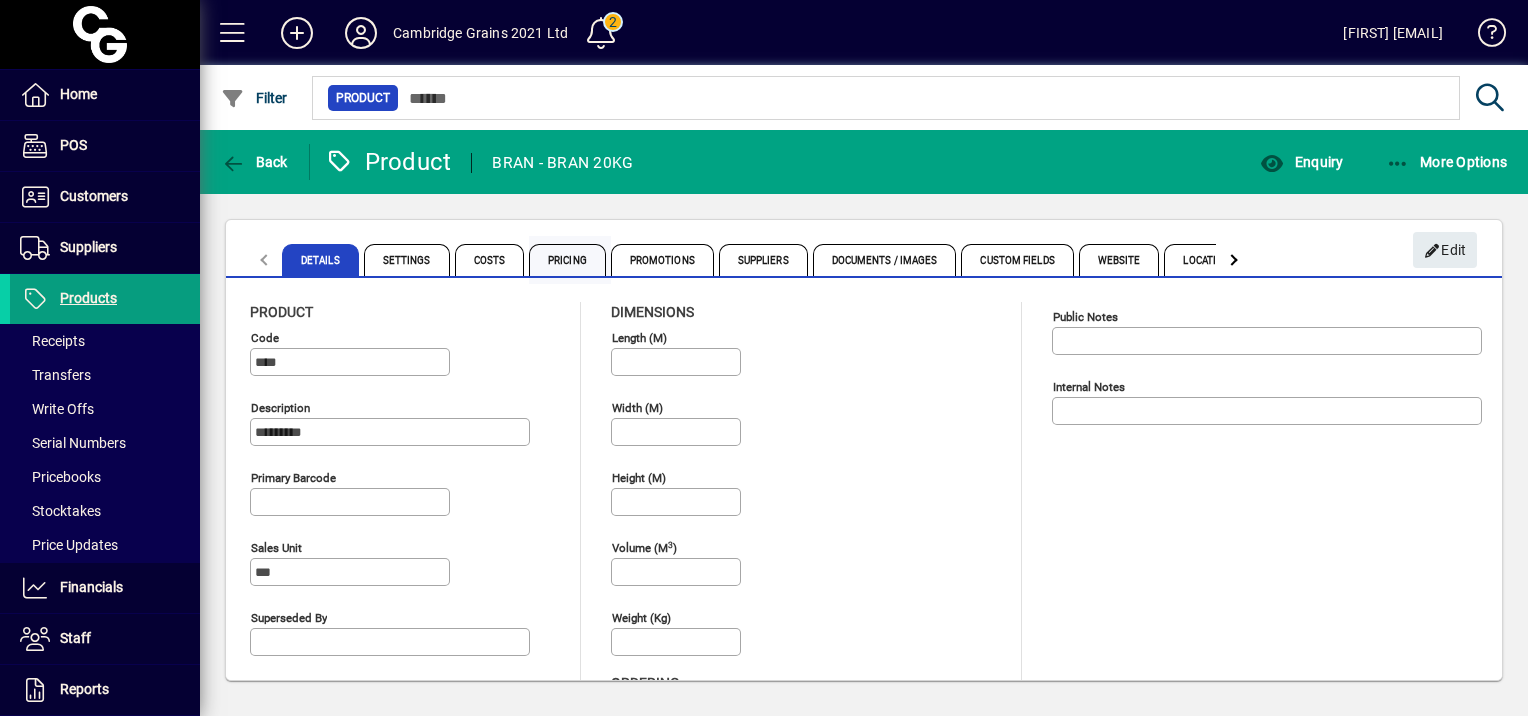 click on "Pricing" at bounding box center [567, 260] 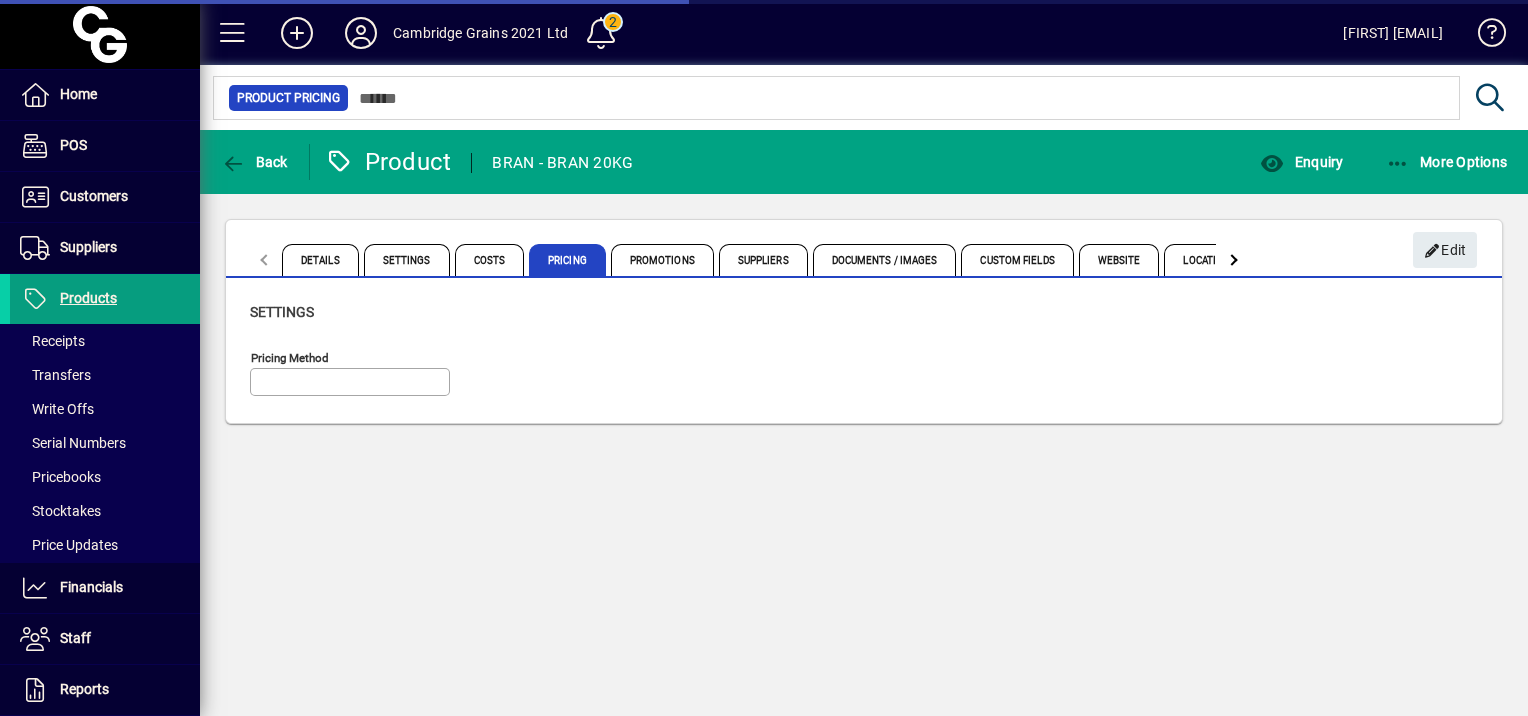 type on "**********" 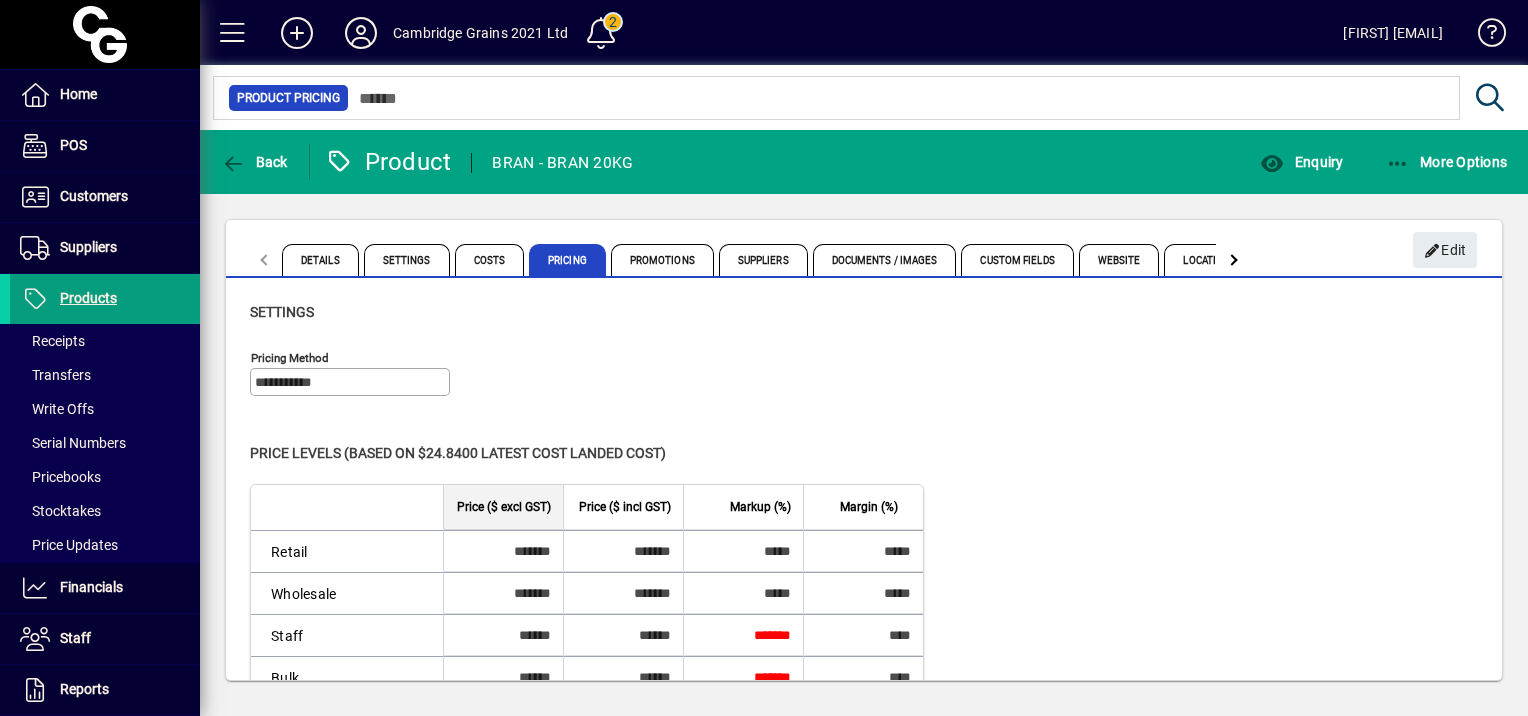scroll, scrollTop: 197, scrollLeft: 0, axis: vertical 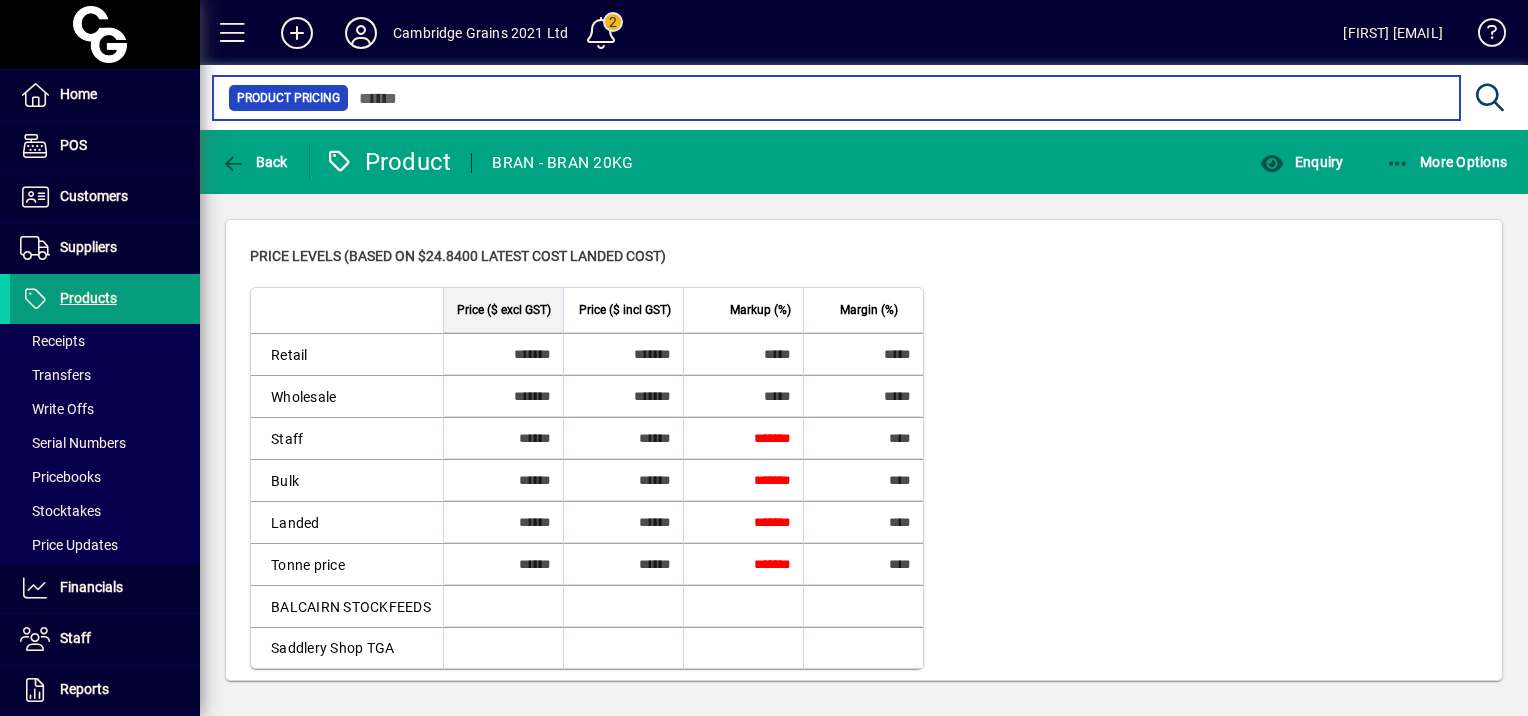 click at bounding box center (896, 98) 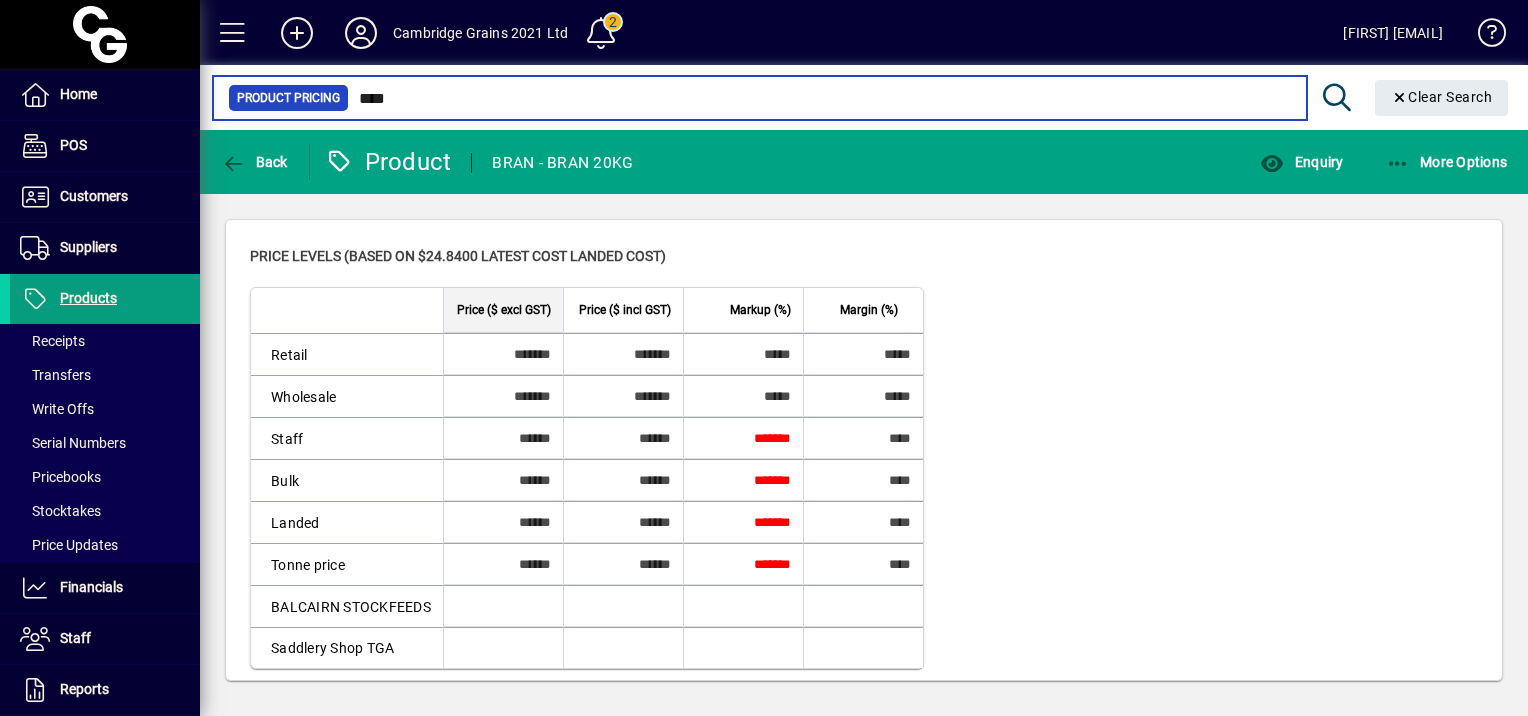 type on "****" 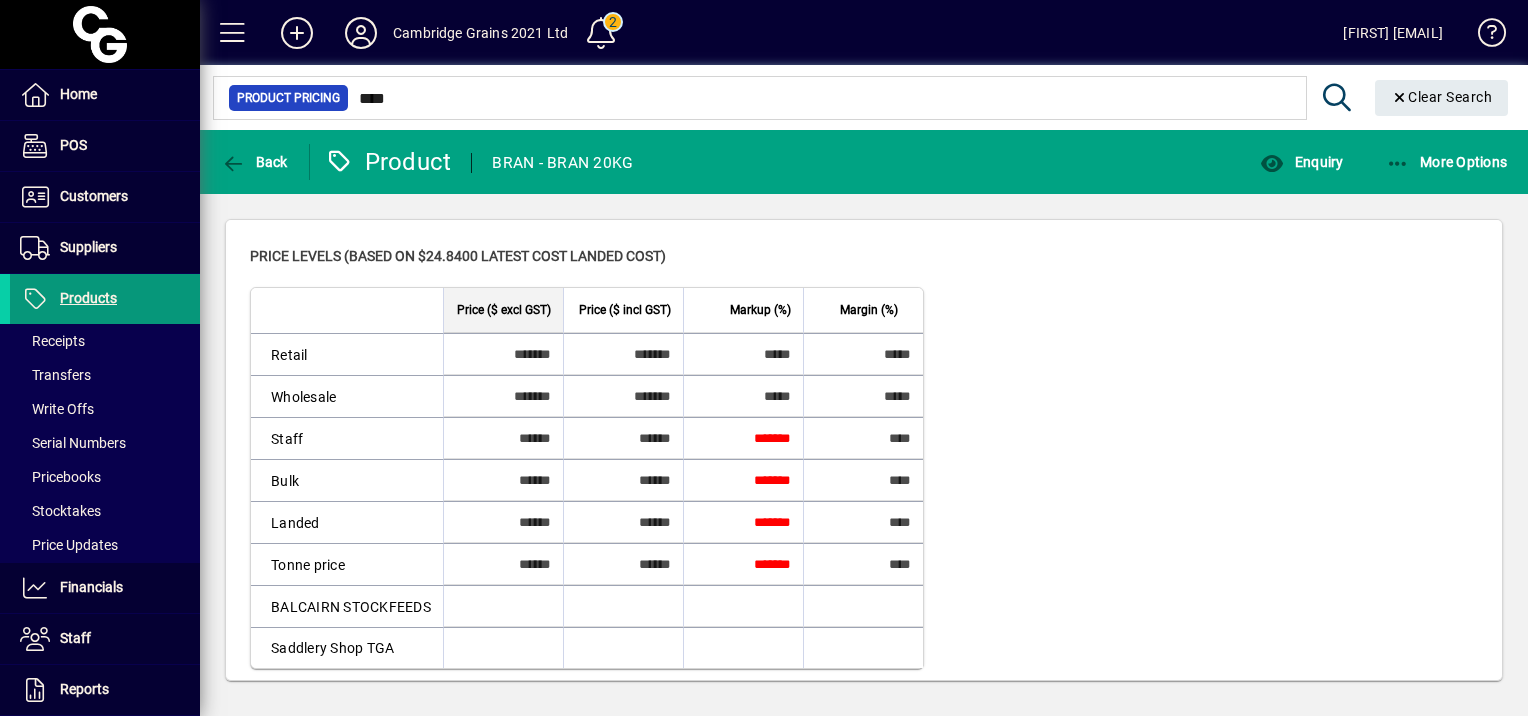 click on "Products" at bounding box center [88, 298] 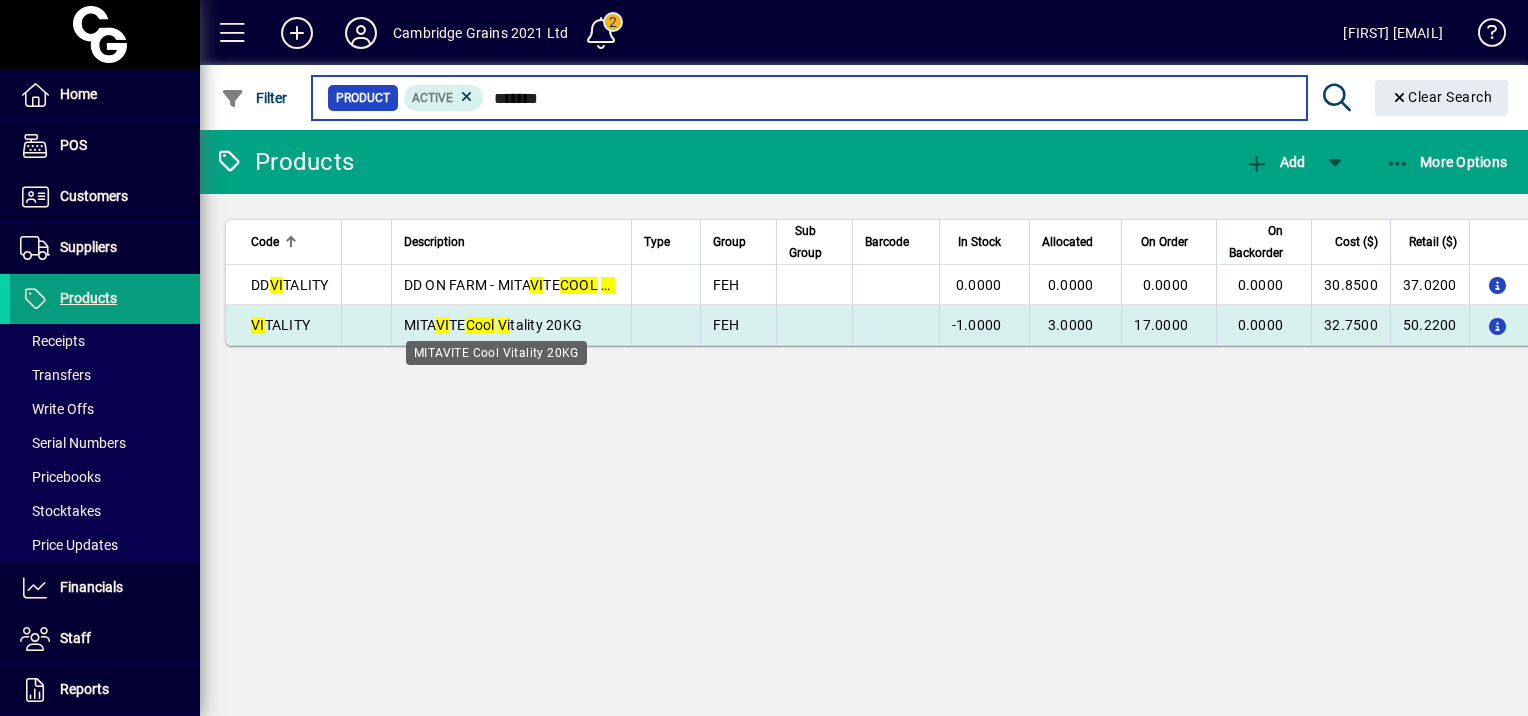 type on "*******" 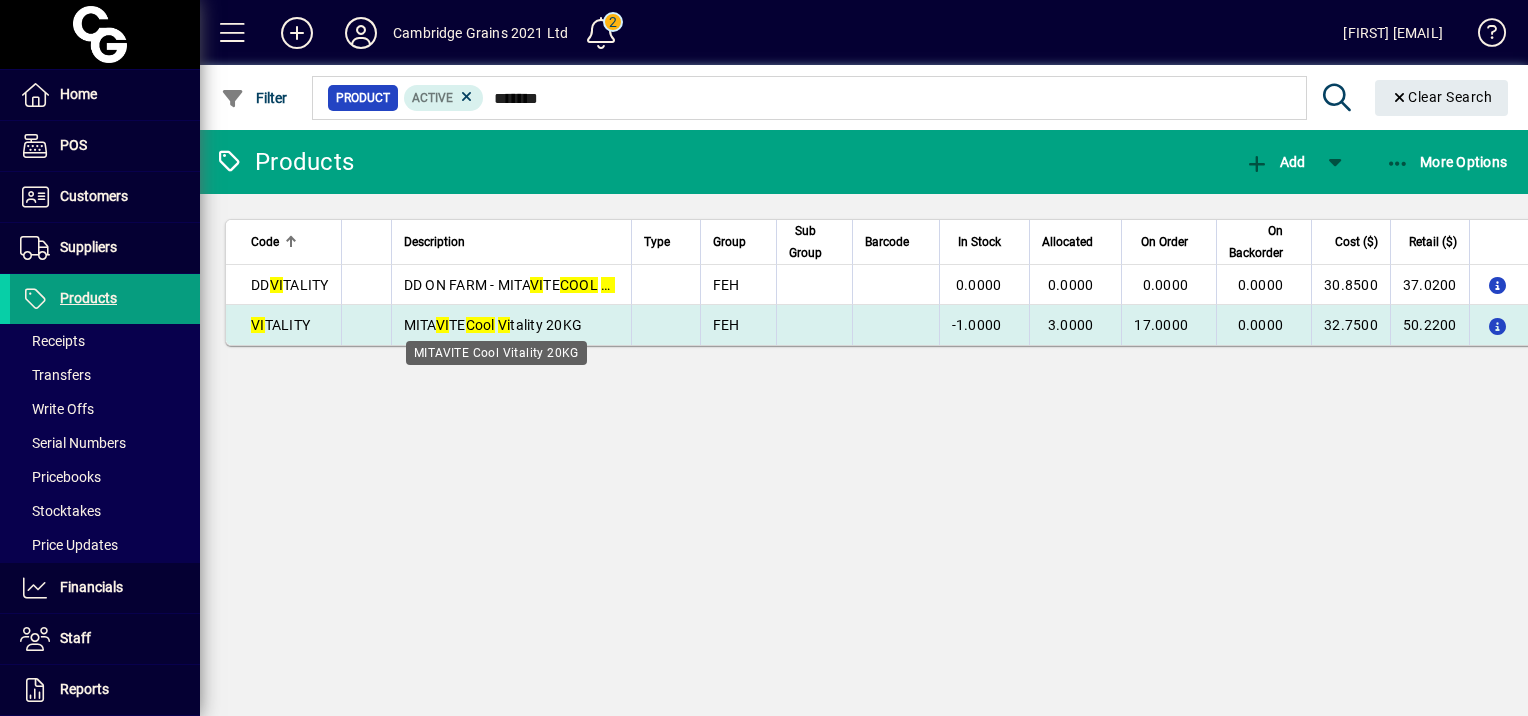 click on "MITA VI TE  Cool   Vi tality 20KG" at bounding box center [493, 325] 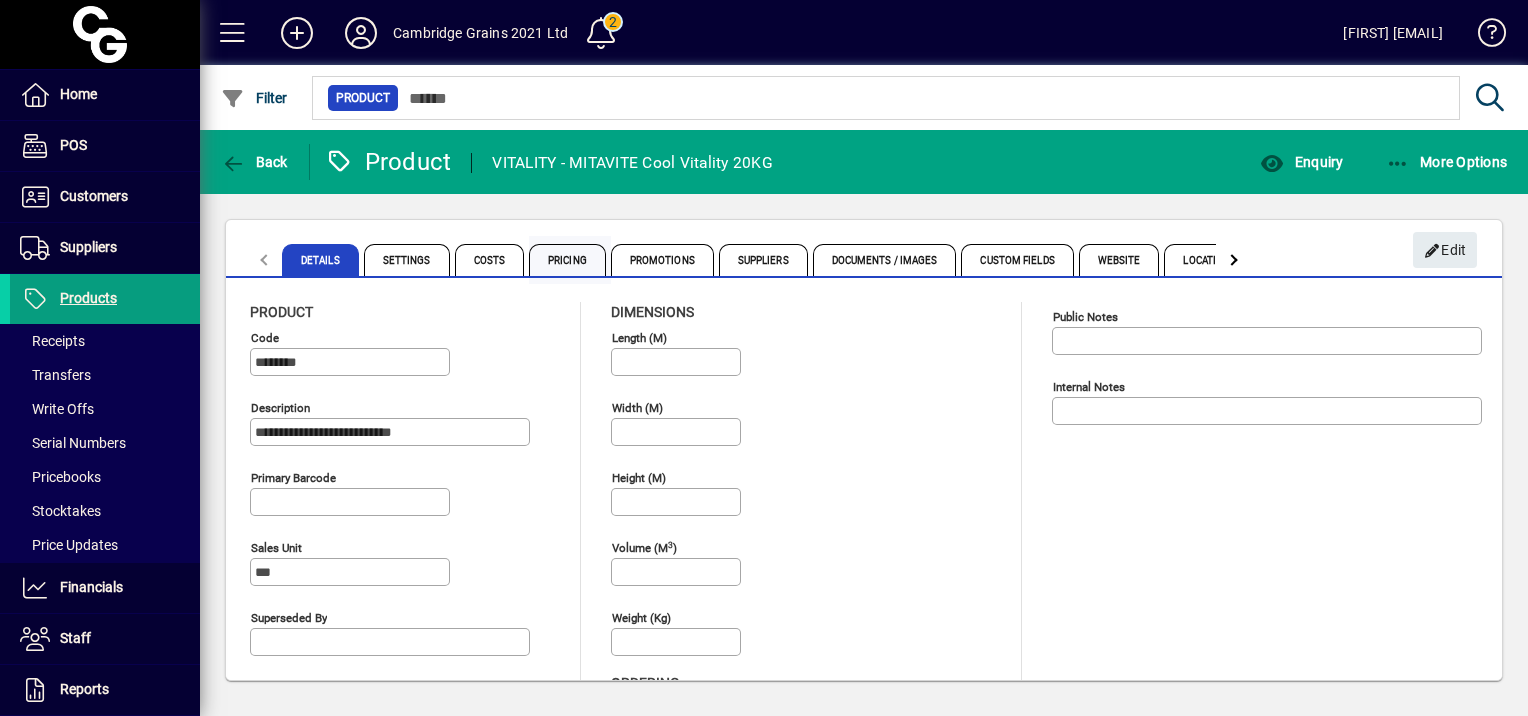 click on "Pricing" at bounding box center (567, 260) 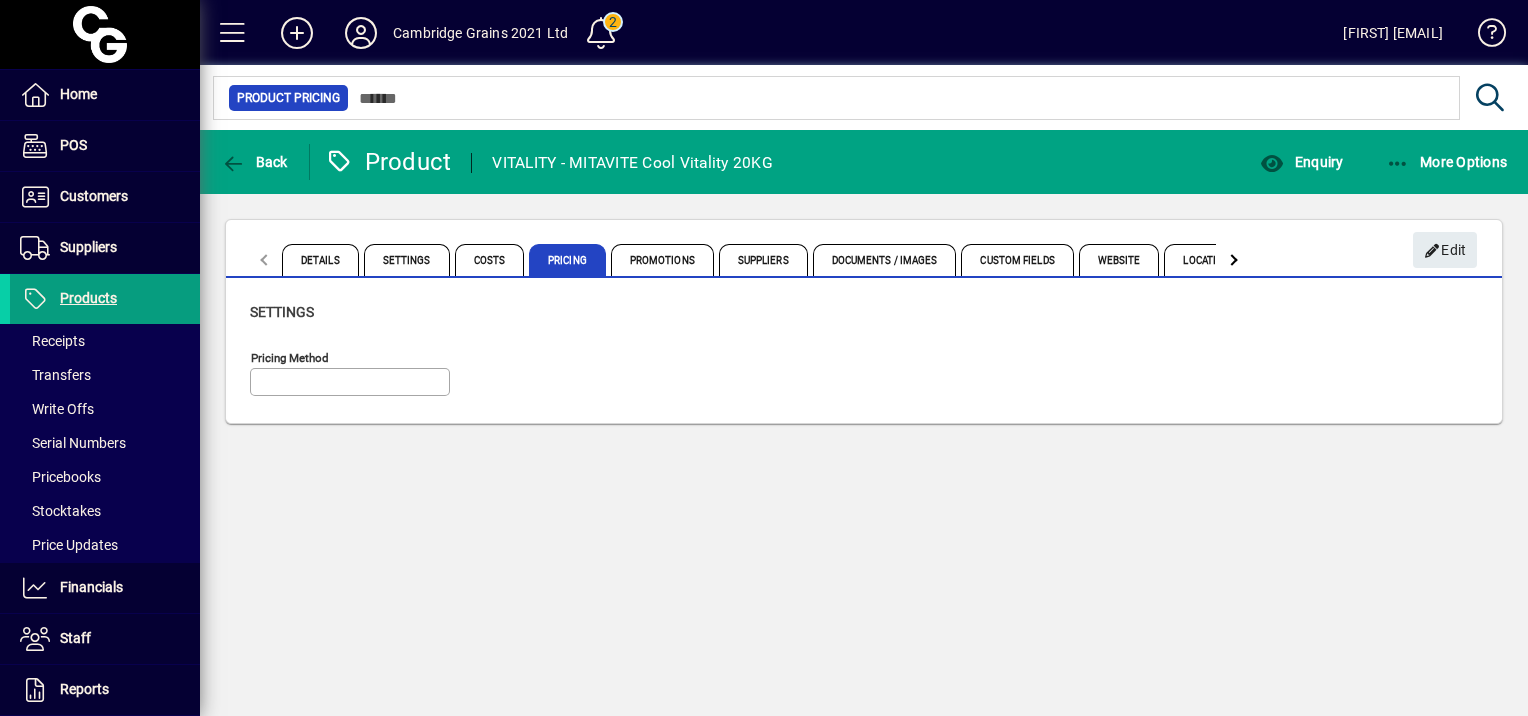 type on "**********" 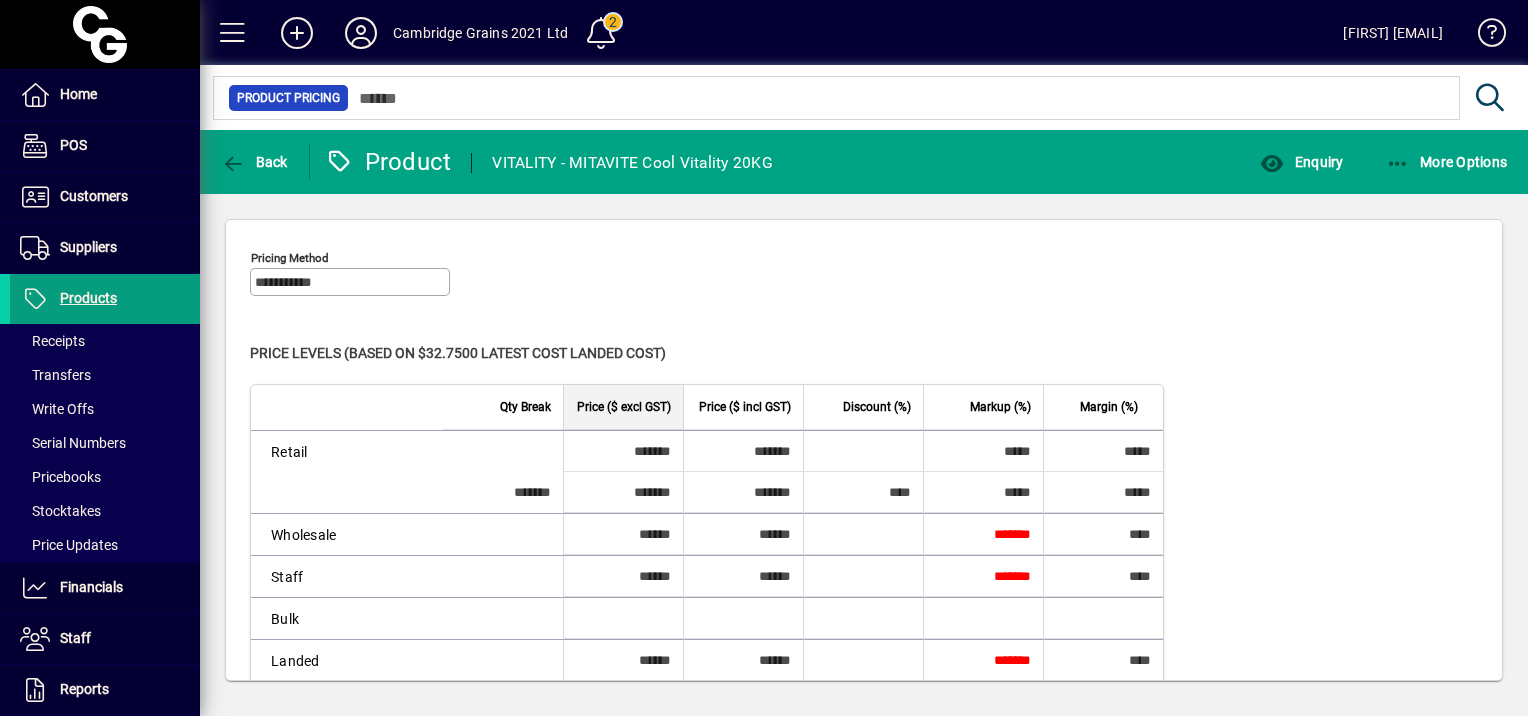 scroll, scrollTop: 200, scrollLeft: 0, axis: vertical 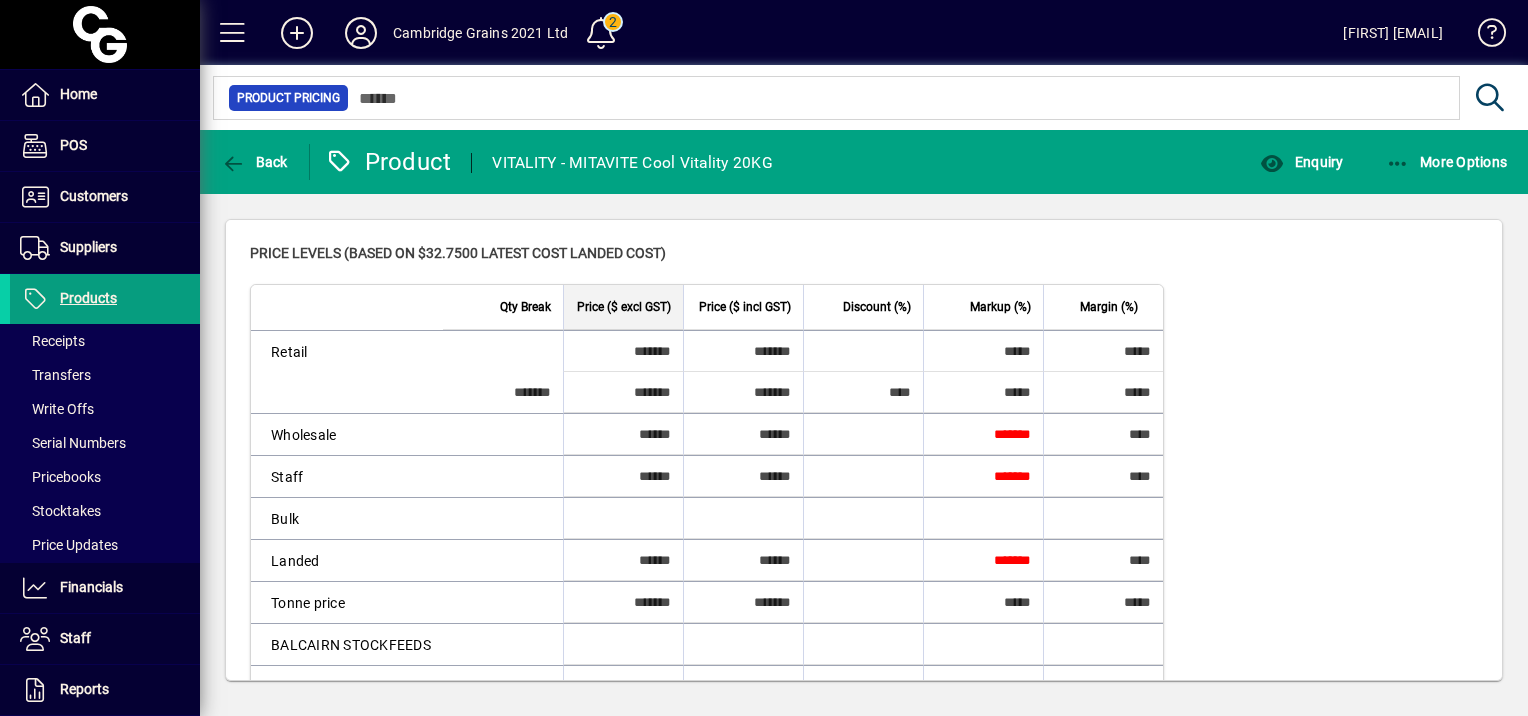 drag, startPoint x: 612, startPoint y: 354, endPoint x: 725, endPoint y: 368, distance: 113.86395 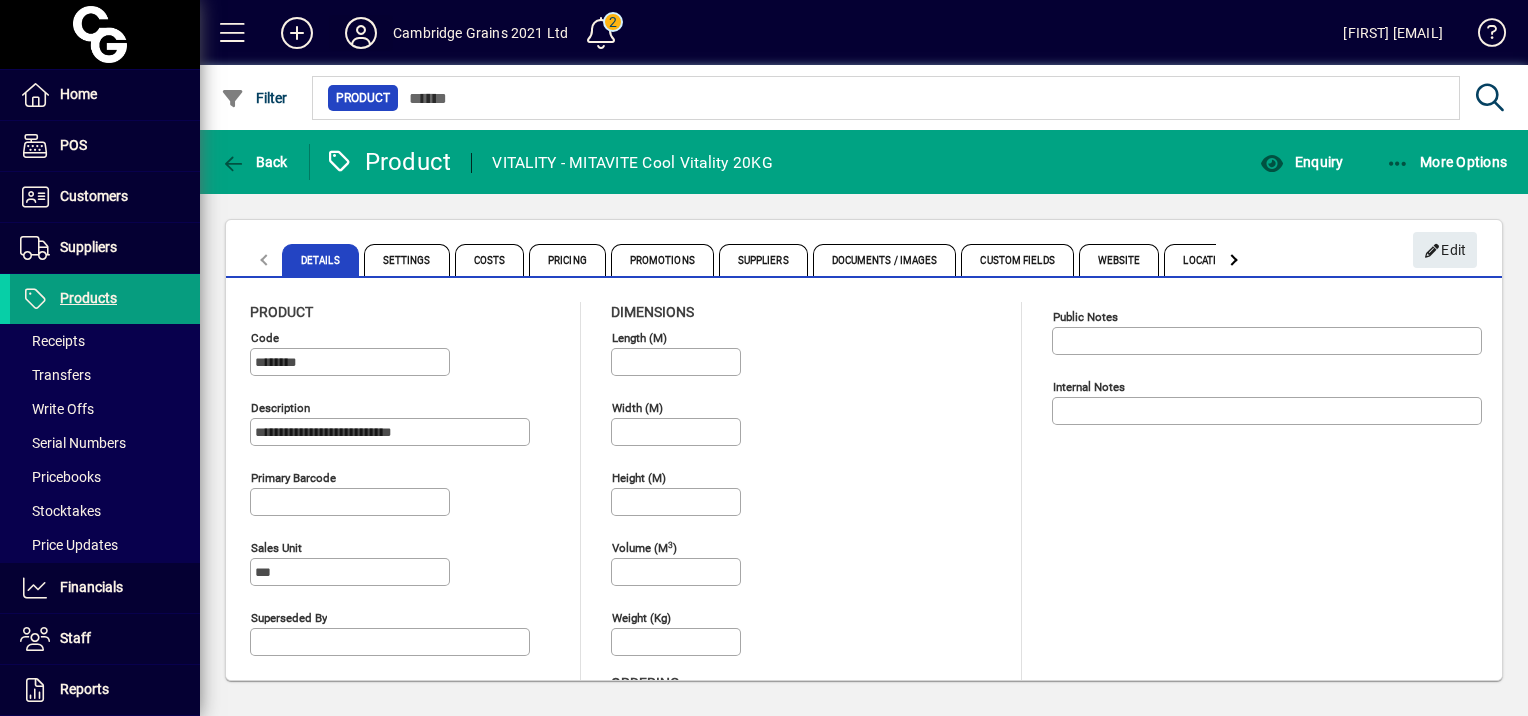 type on "**********" 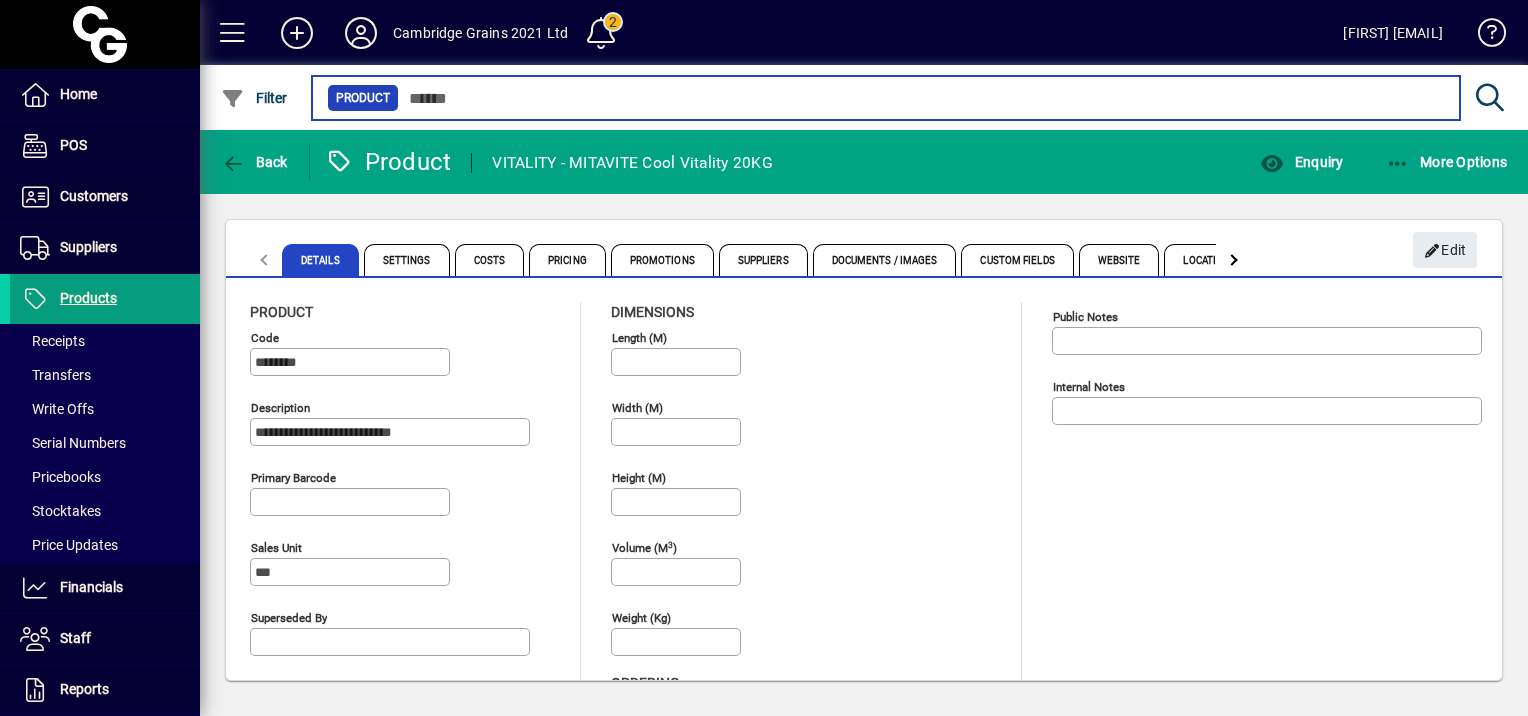 drag, startPoint x: 507, startPoint y: 98, endPoint x: 387, endPoint y: 96, distance: 120.01666 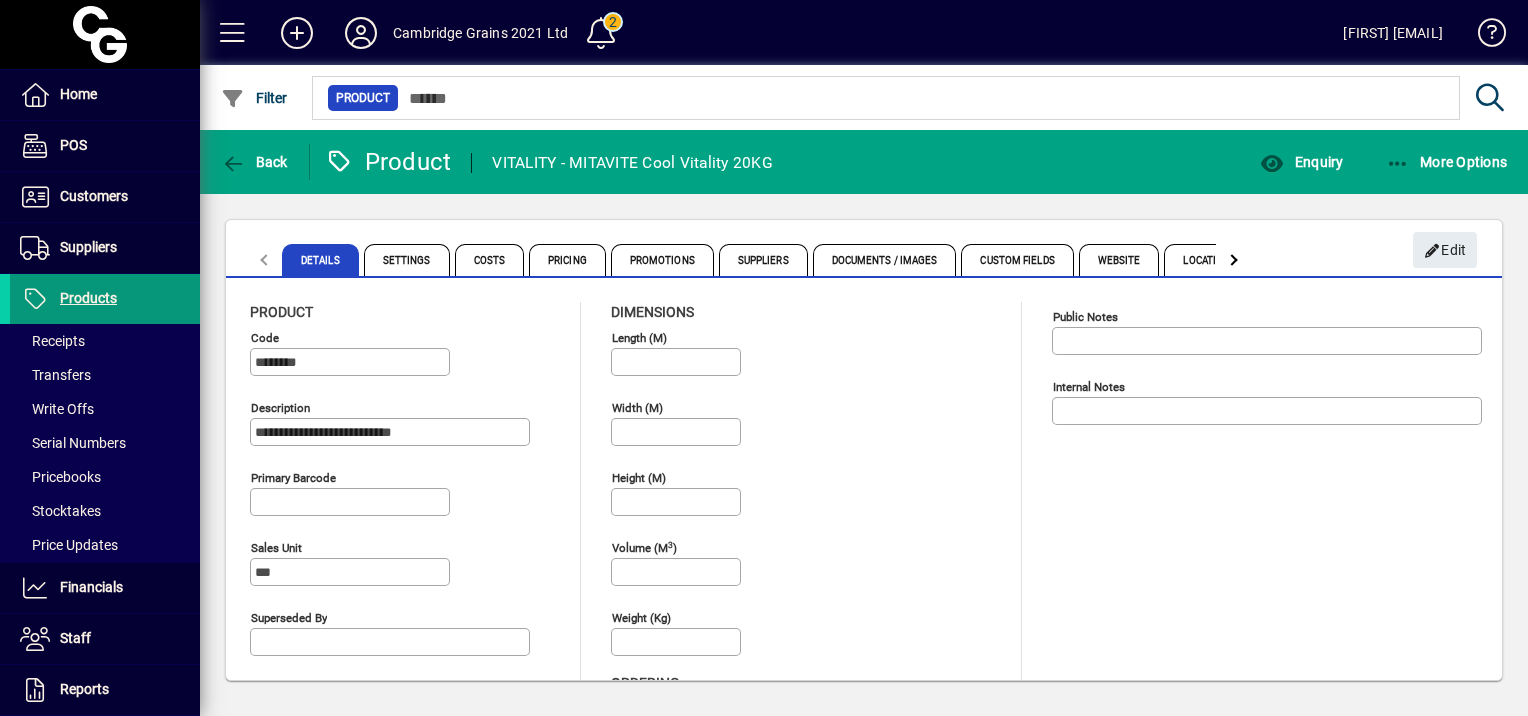 drag, startPoint x: 74, startPoint y: 298, endPoint x: 113, endPoint y: 293, distance: 39.319206 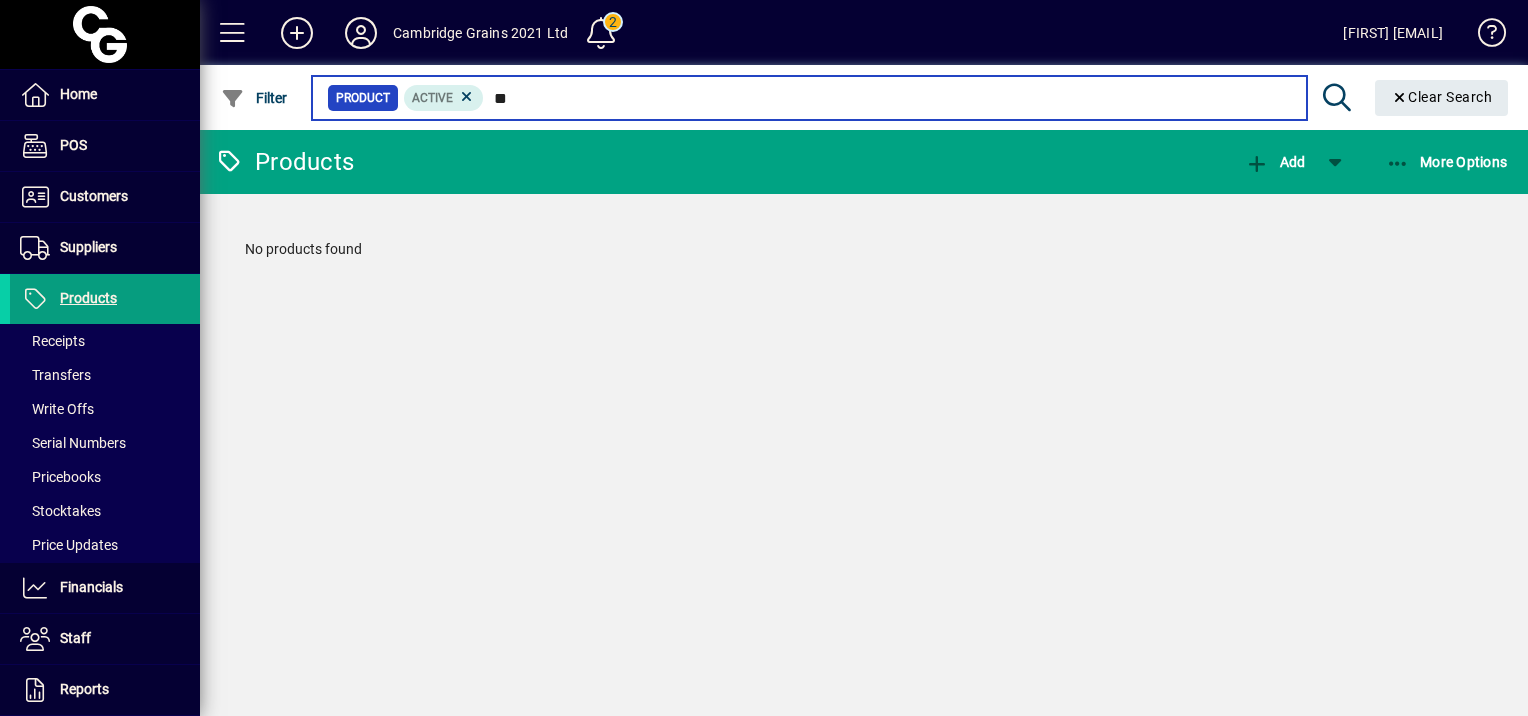 type on "*" 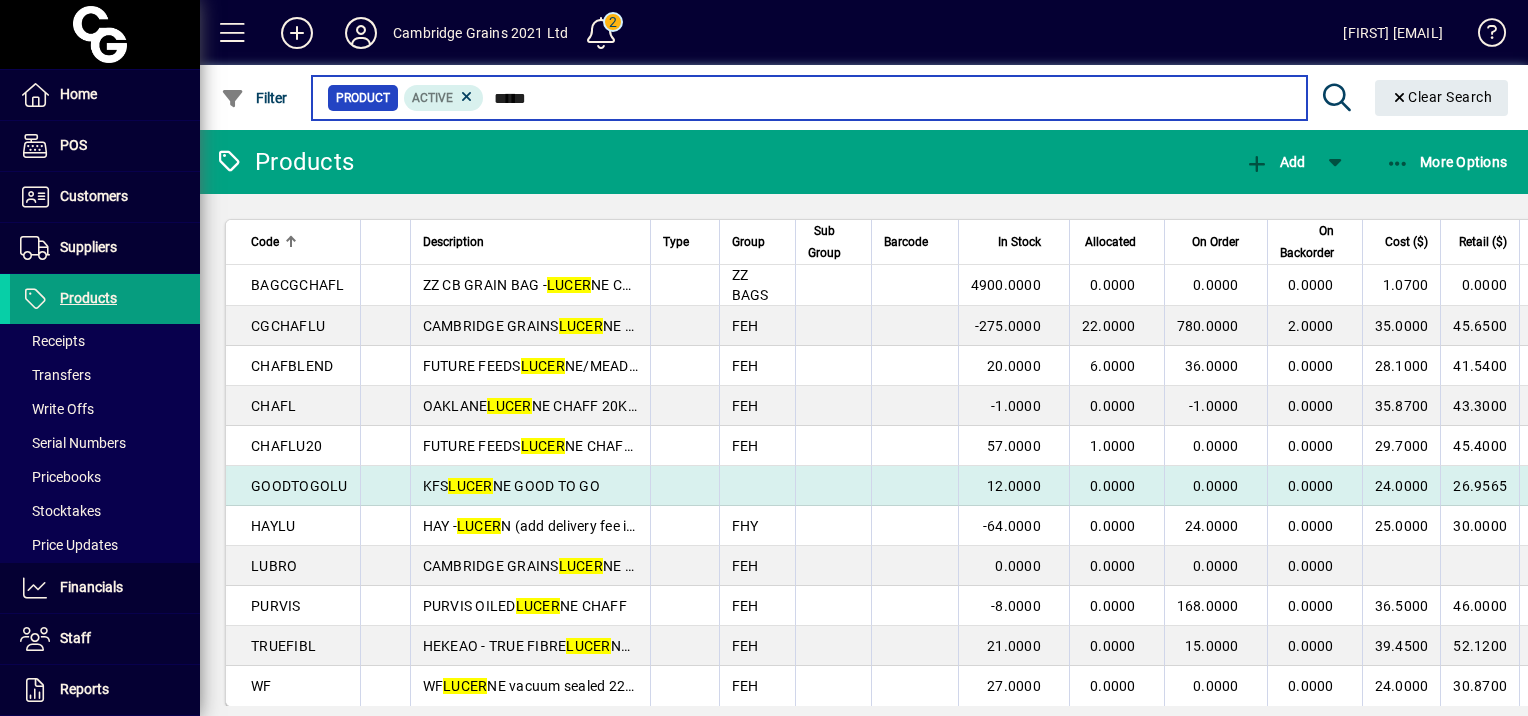 type on "*****" 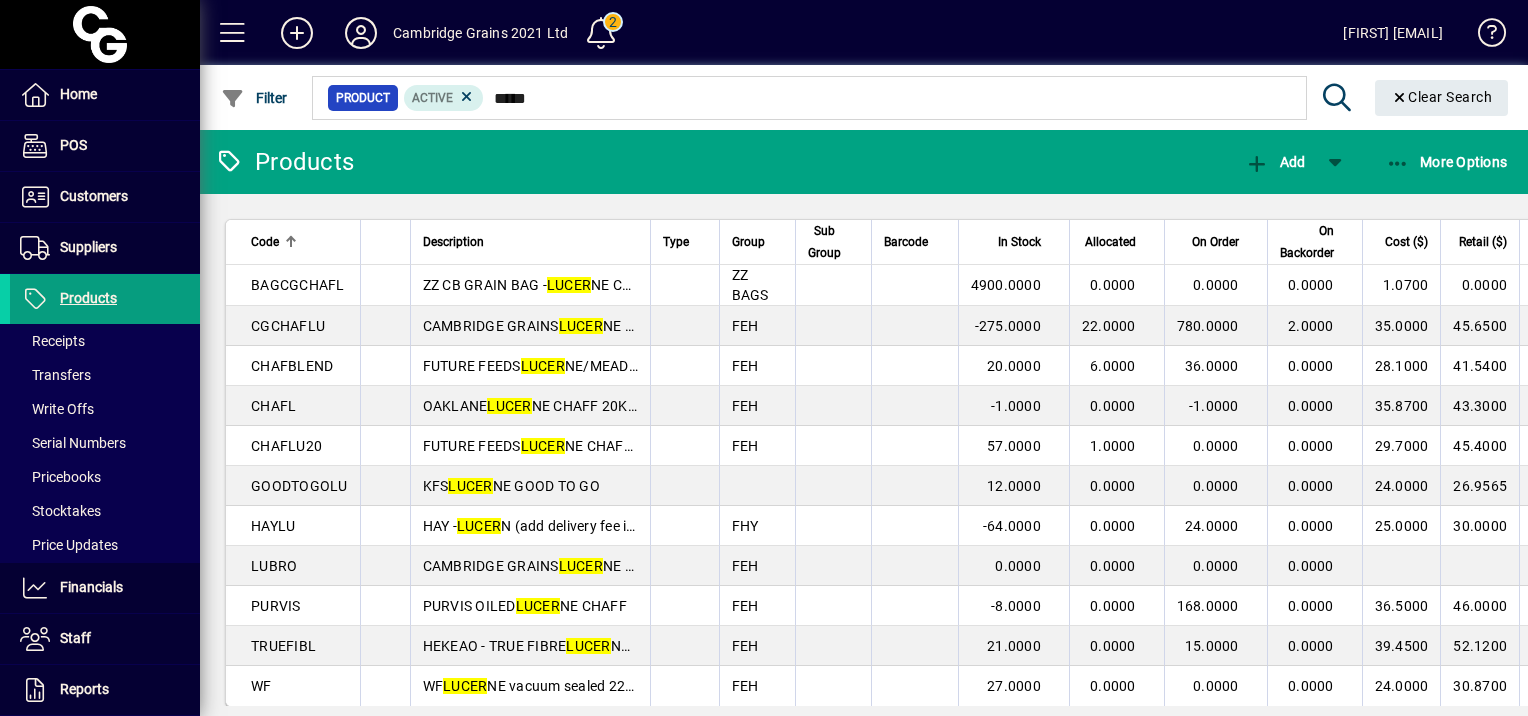 click on "KFS  LUCER NE GOOD TO GO" at bounding box center [530, 486] 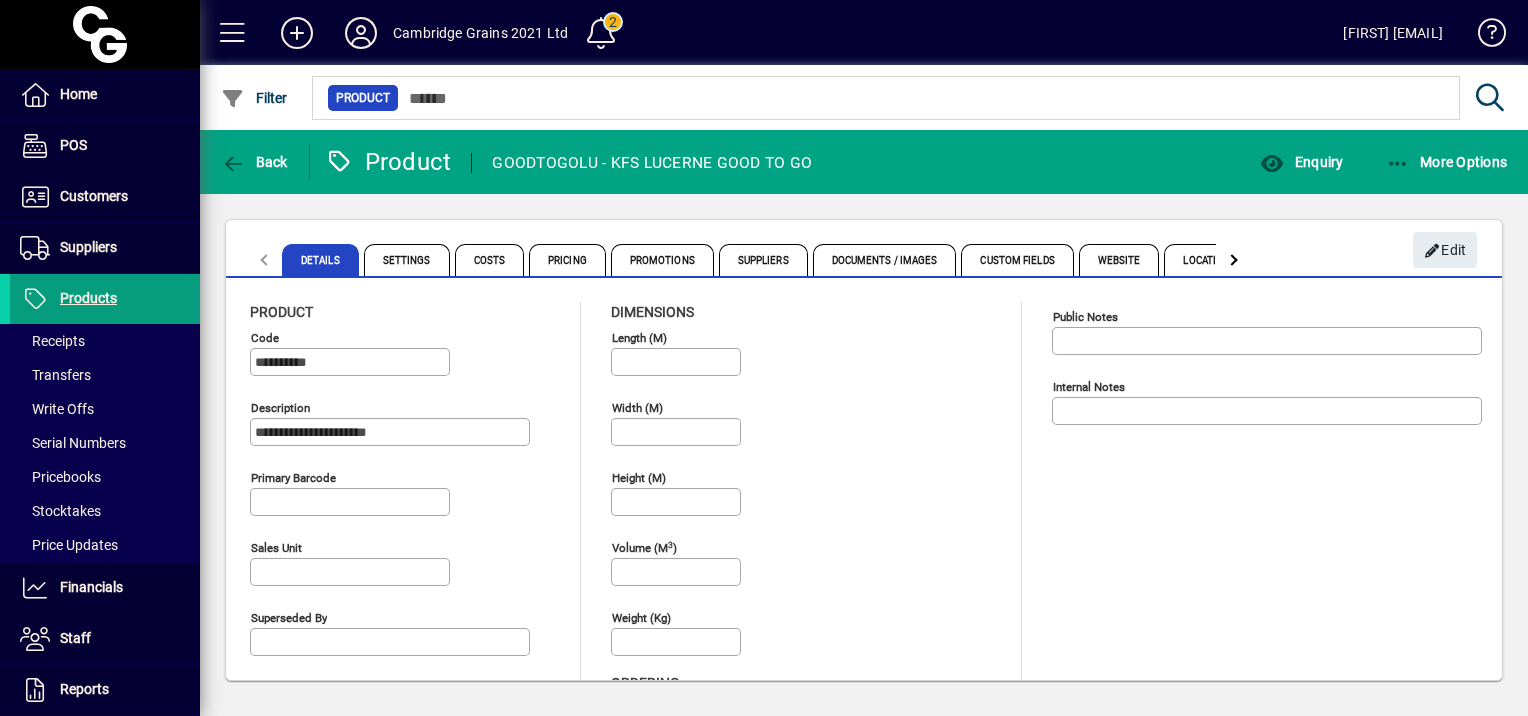 type on "****" 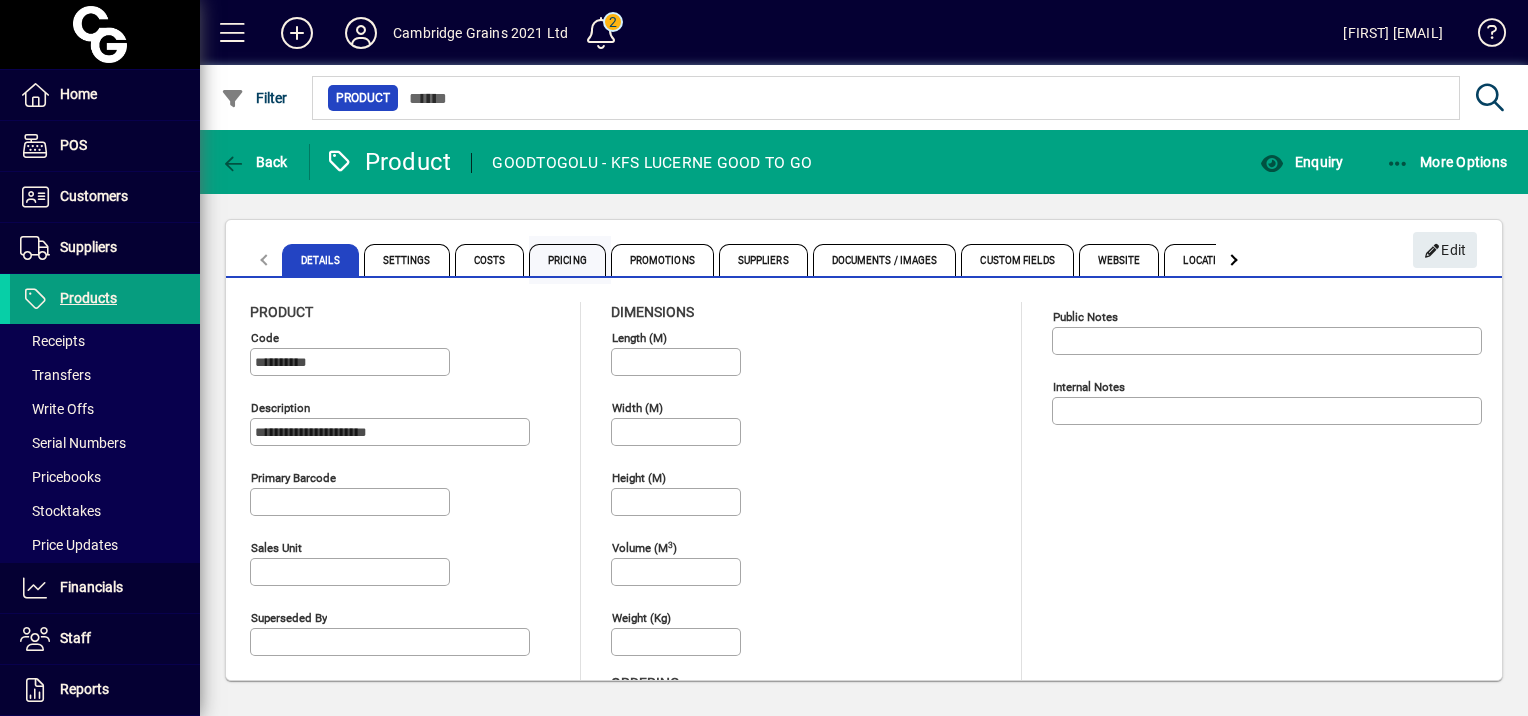 click on "Pricing" at bounding box center (567, 260) 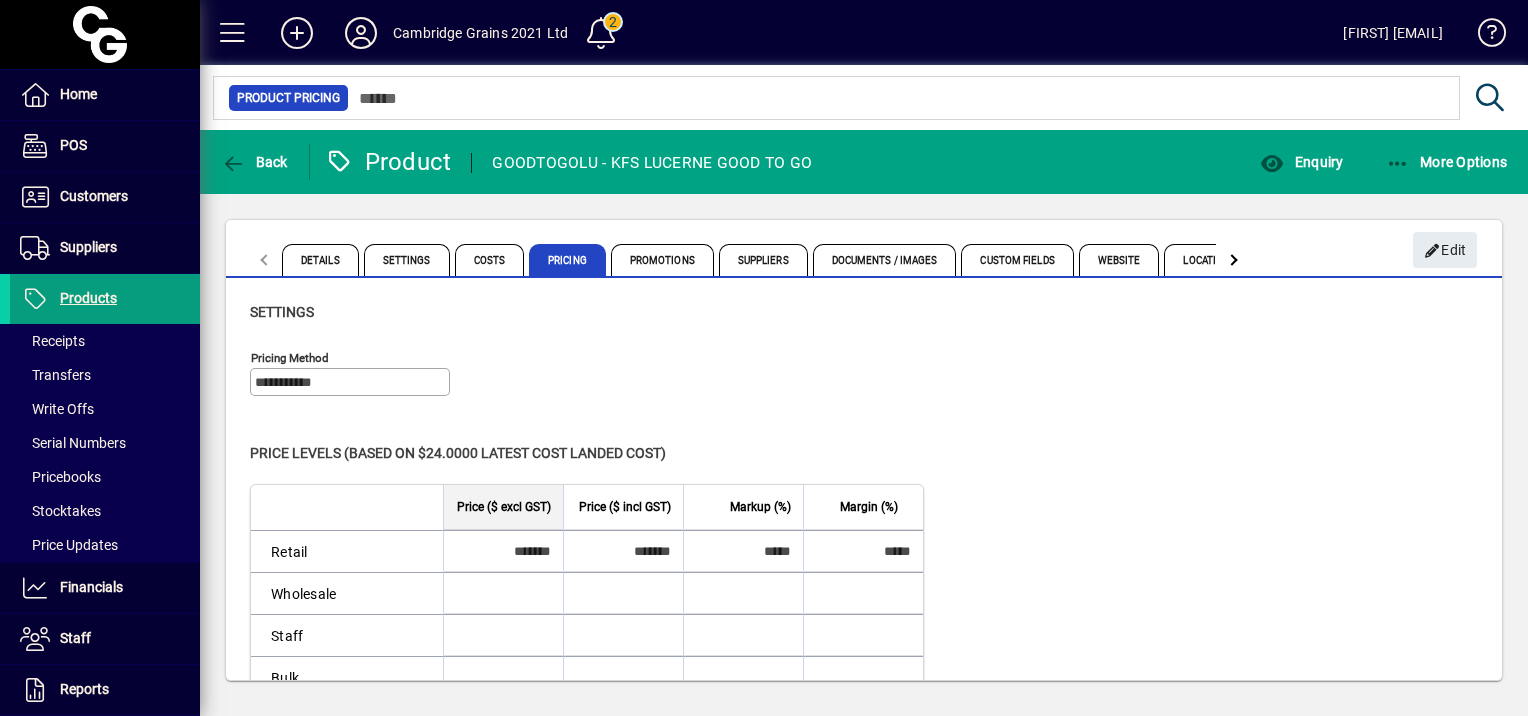 scroll, scrollTop: 100, scrollLeft: 0, axis: vertical 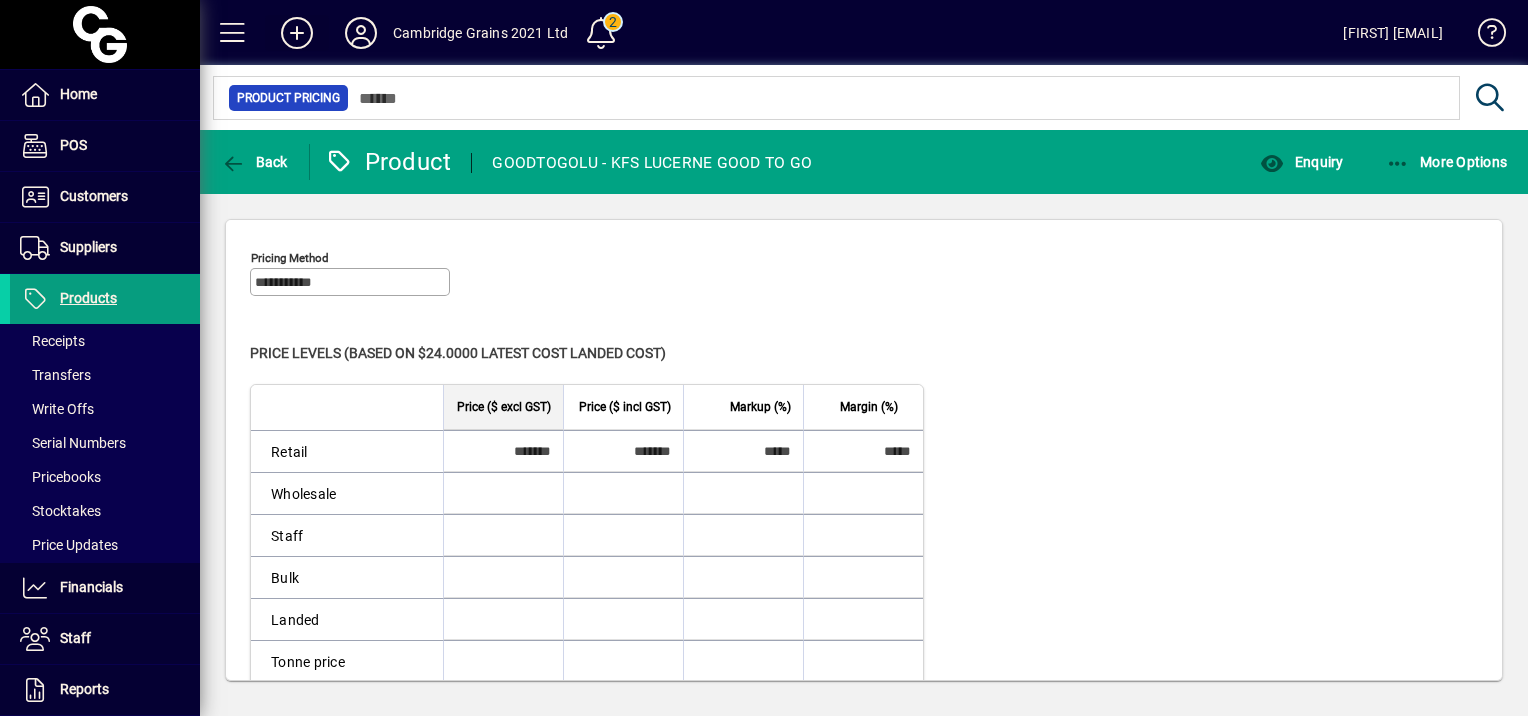 drag, startPoint x: 427, startPoint y: 82, endPoint x: 306, endPoint y: 52, distance: 124.66354 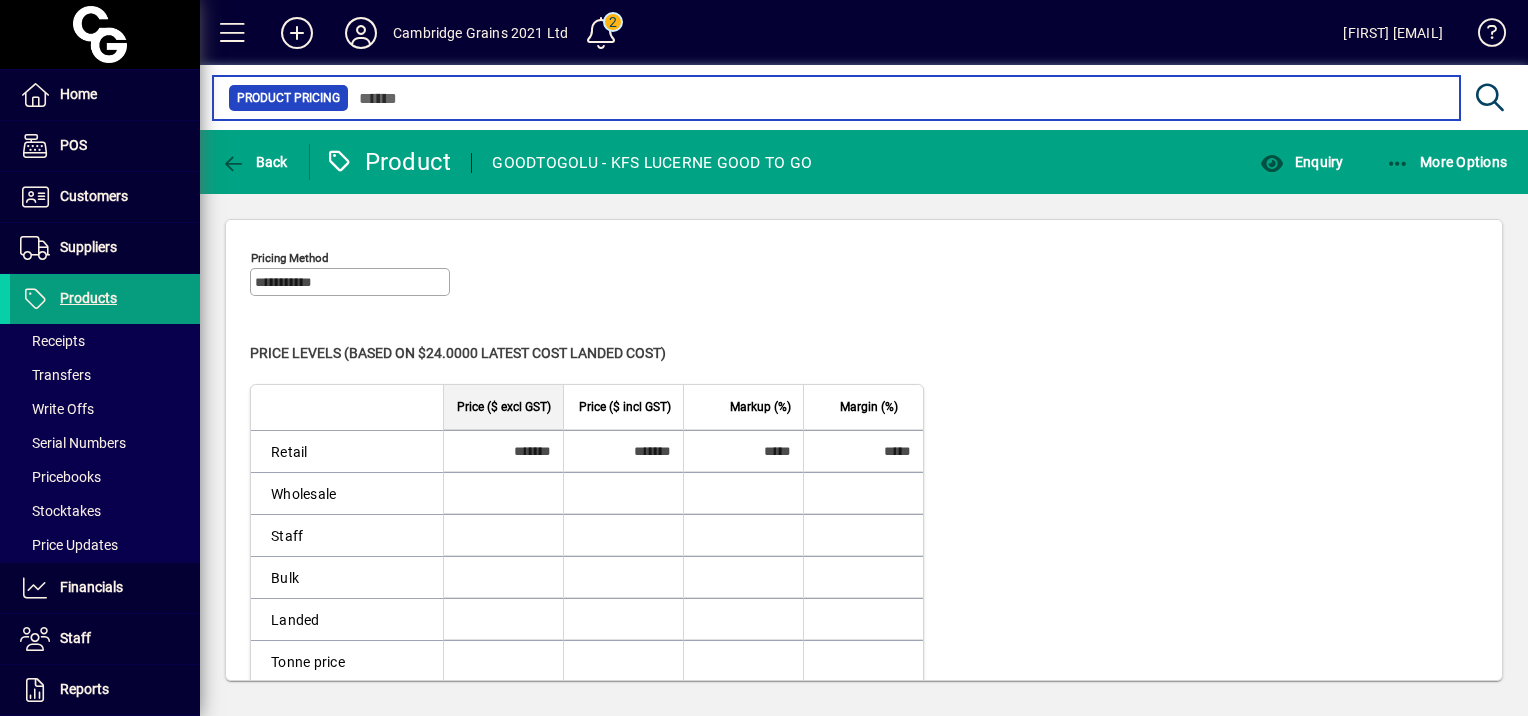click at bounding box center [896, 98] 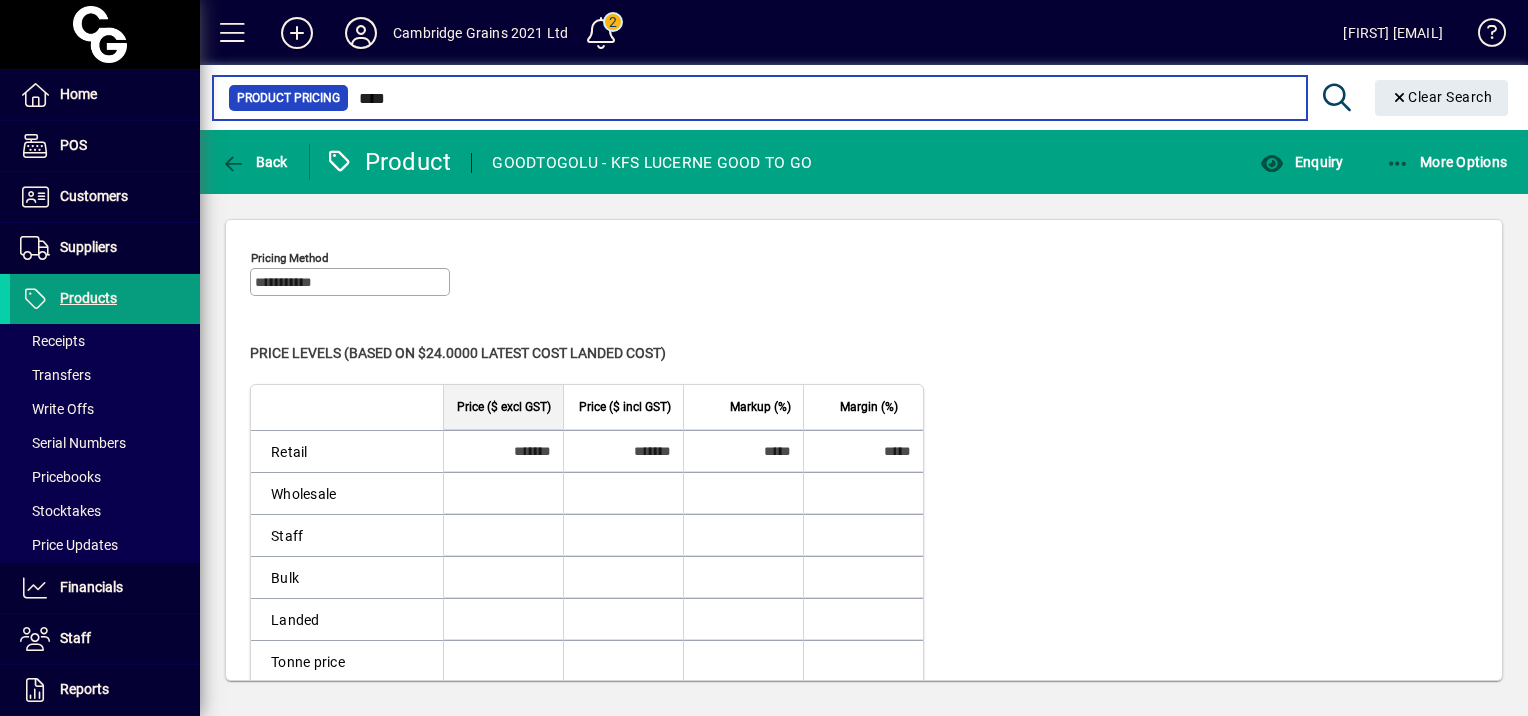 type on "****" 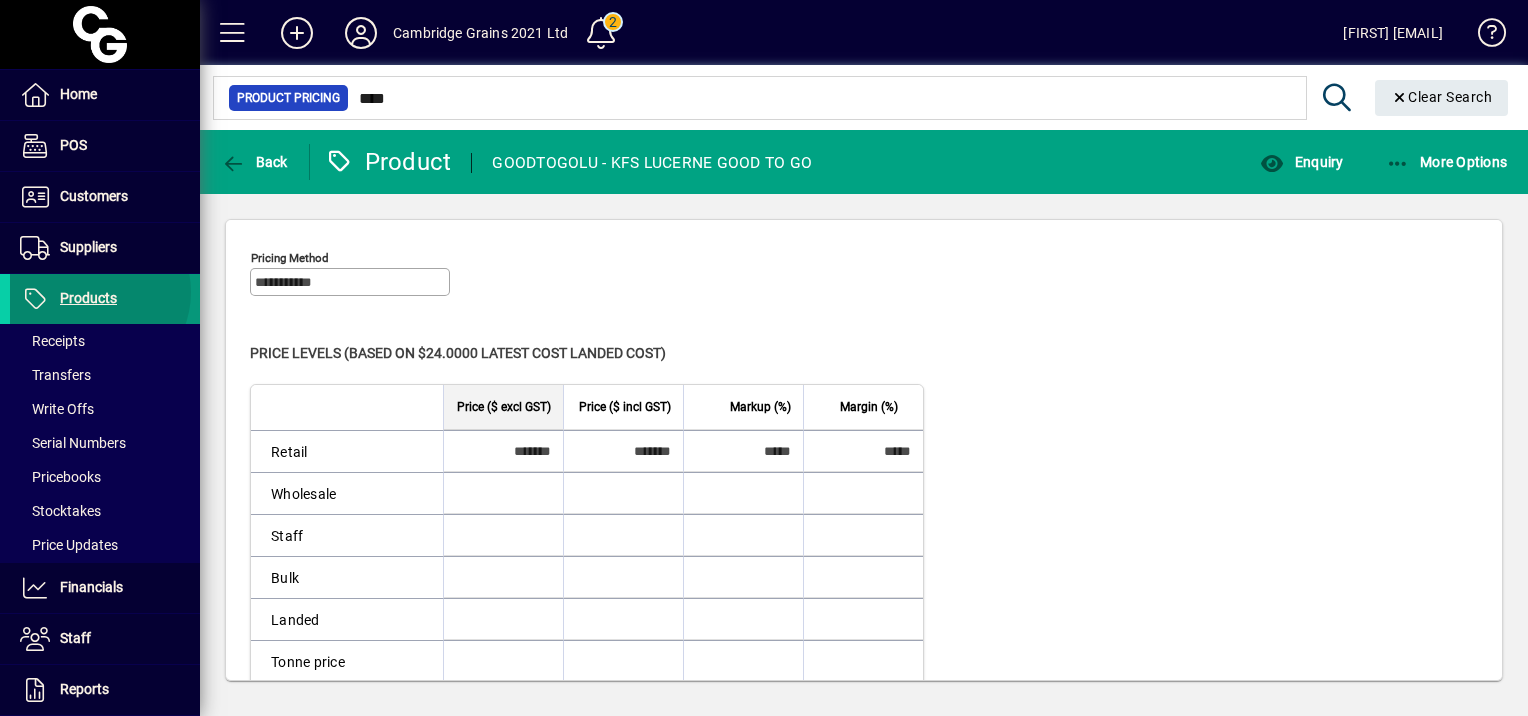 click on "Products" at bounding box center [88, 298] 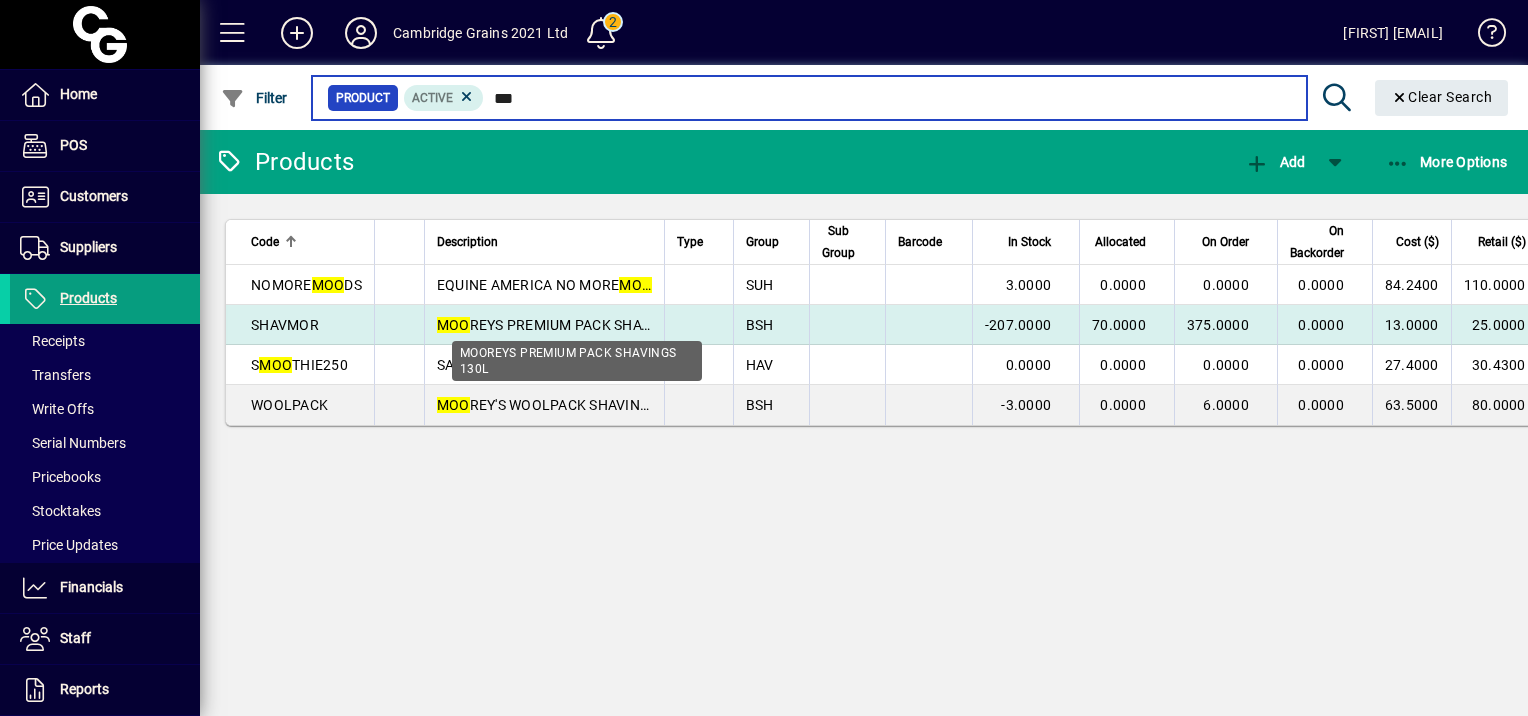 type on "***" 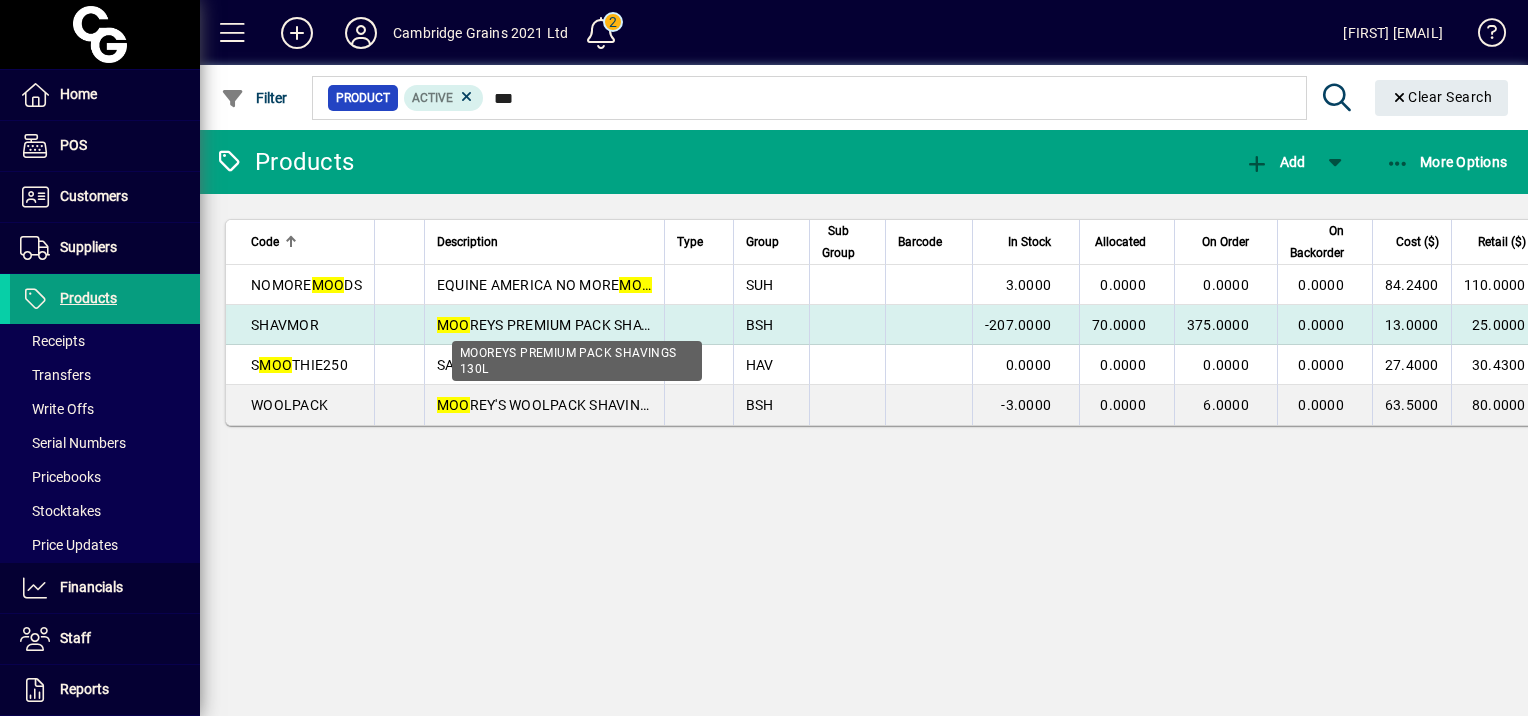 click on "MOO REYS PREMIUM PACK SHAVINGS 130L" at bounding box center (578, 325) 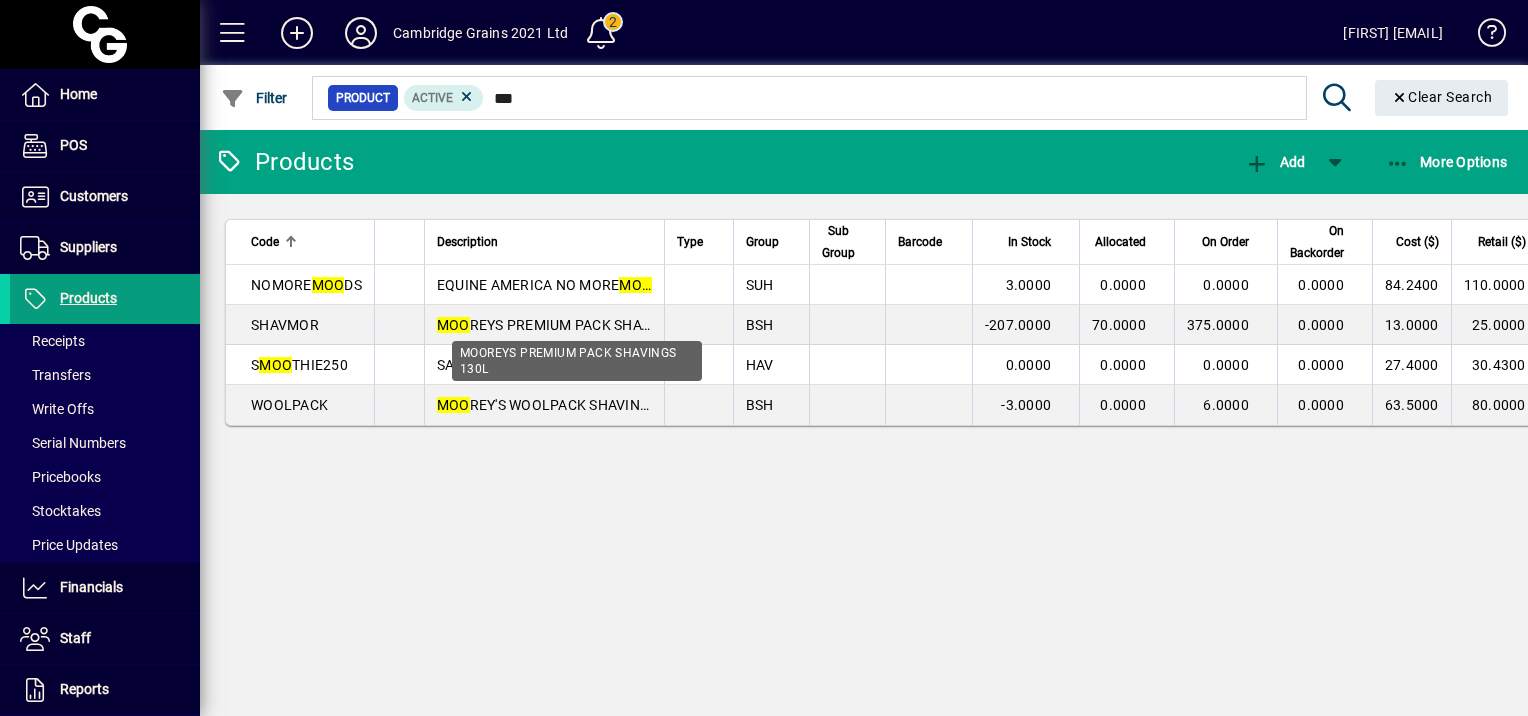 type 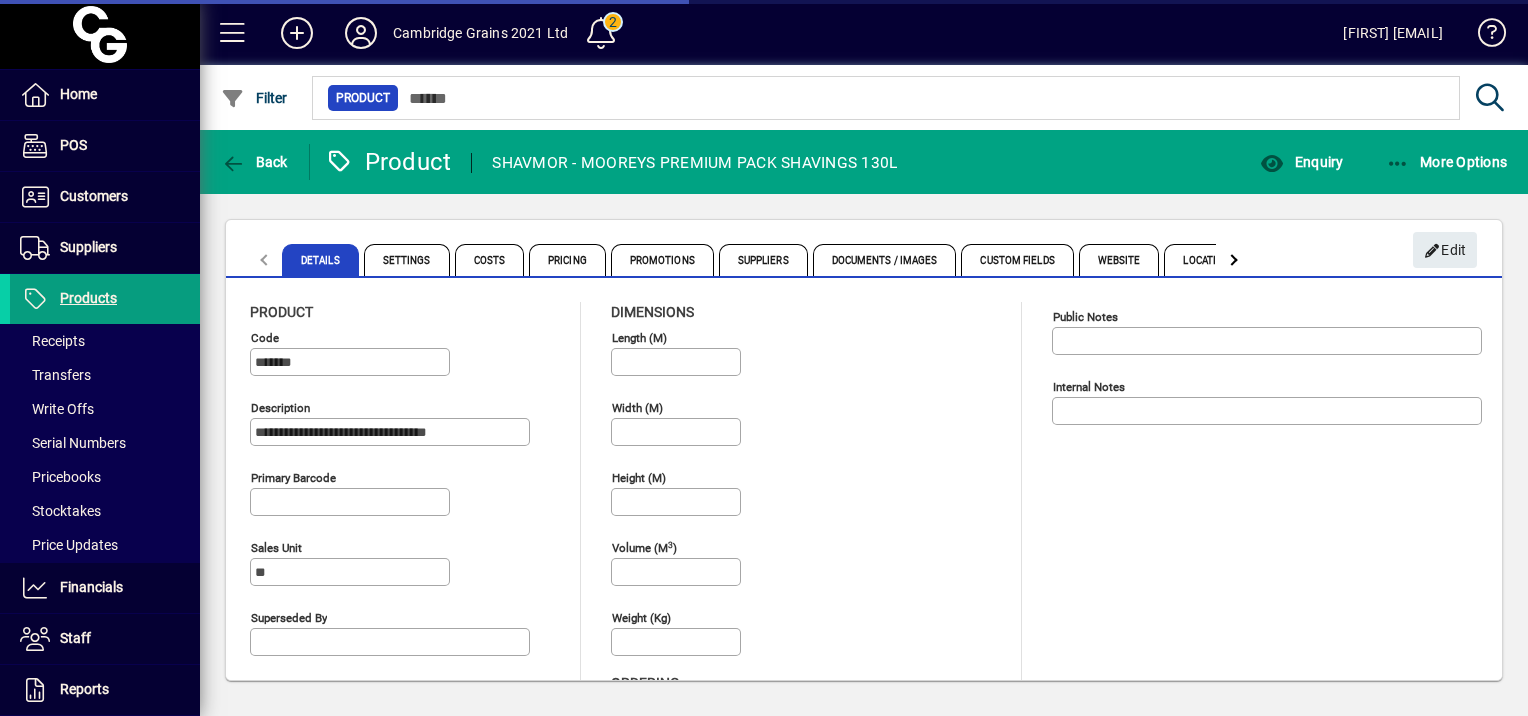 type on "**********" 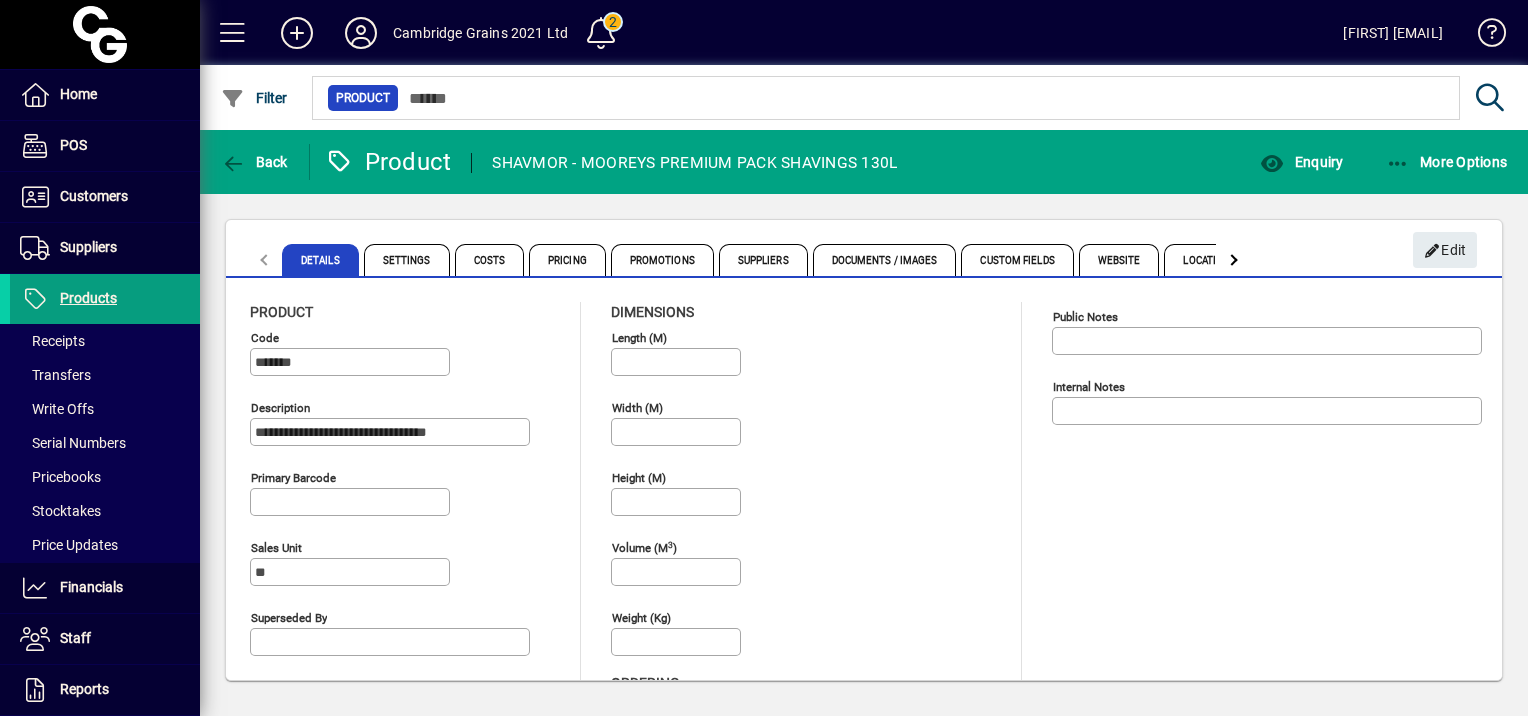 scroll, scrollTop: 100, scrollLeft: 0, axis: vertical 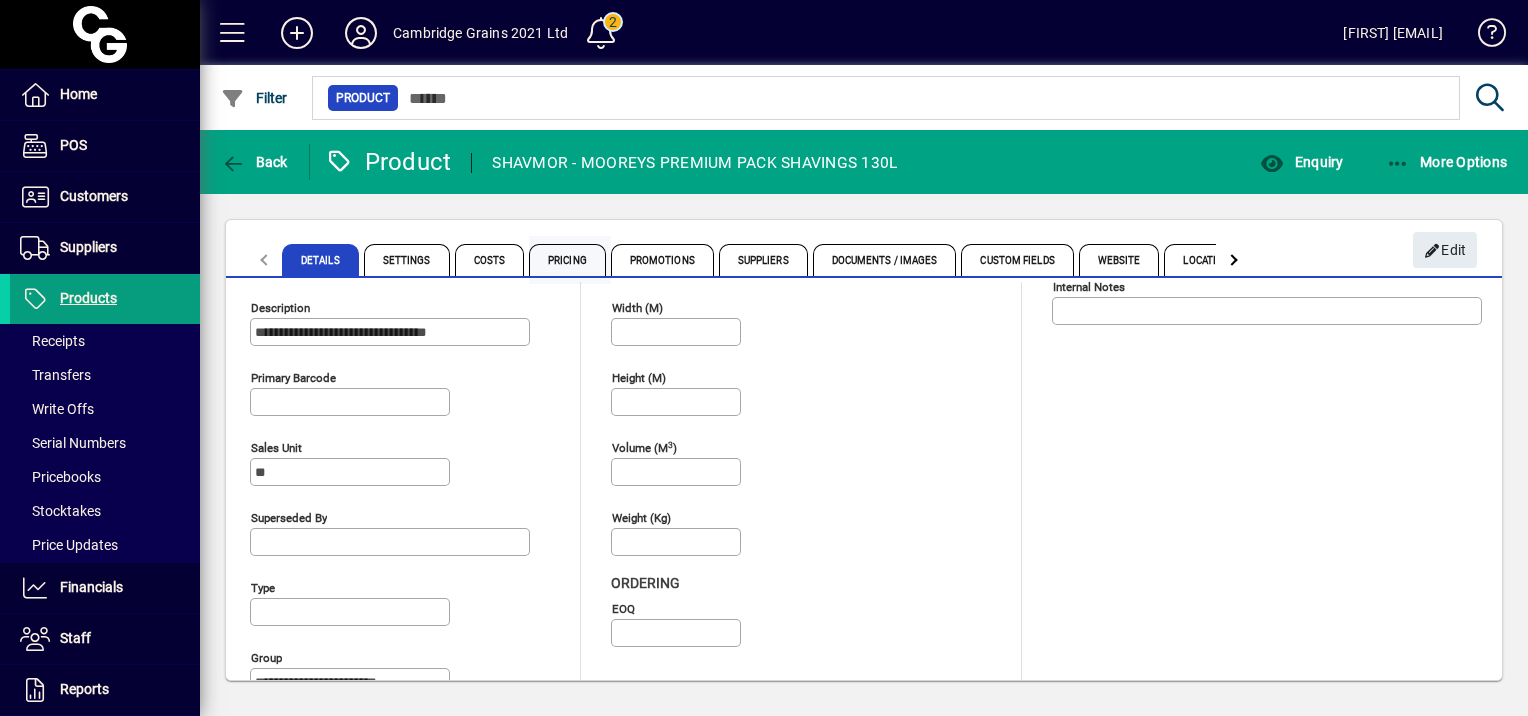 click on "Pricing" at bounding box center [567, 260] 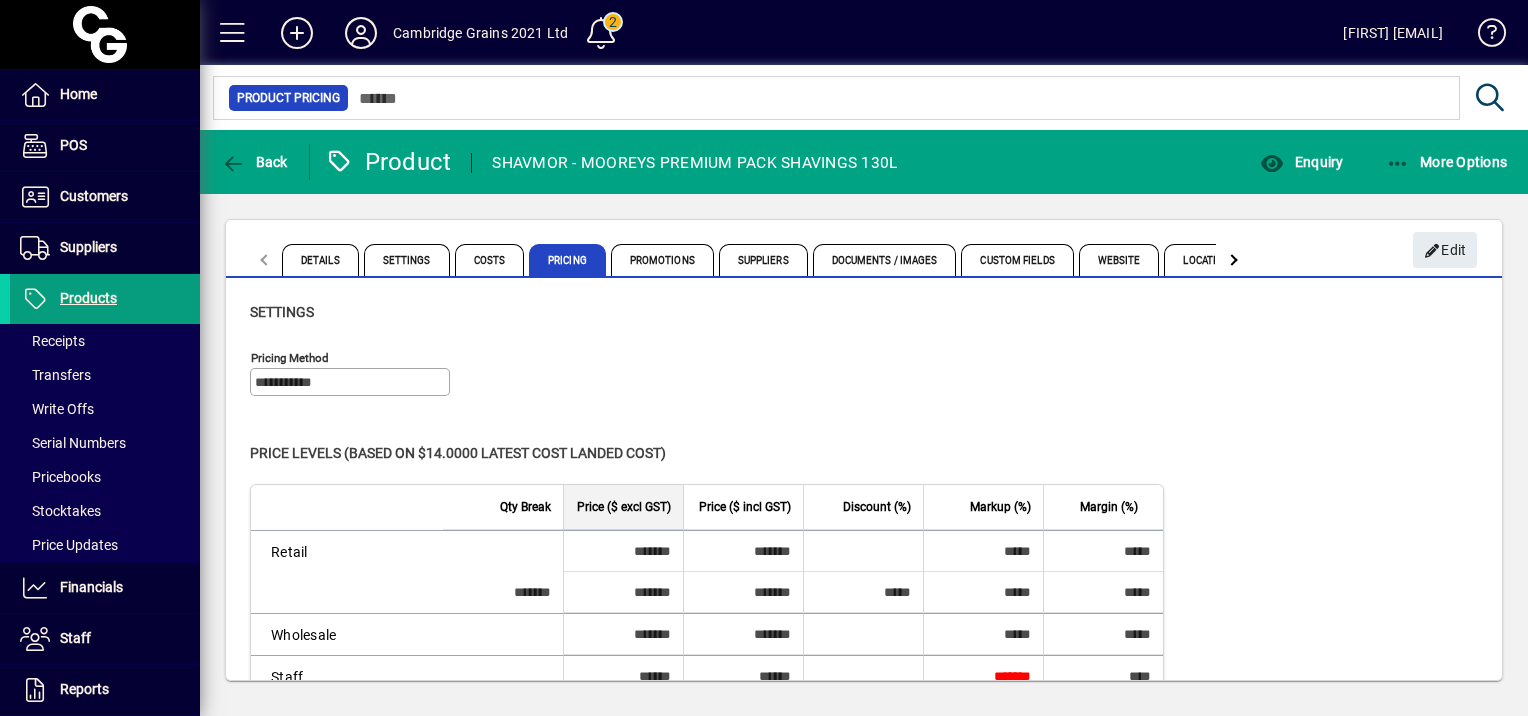 scroll, scrollTop: 238, scrollLeft: 0, axis: vertical 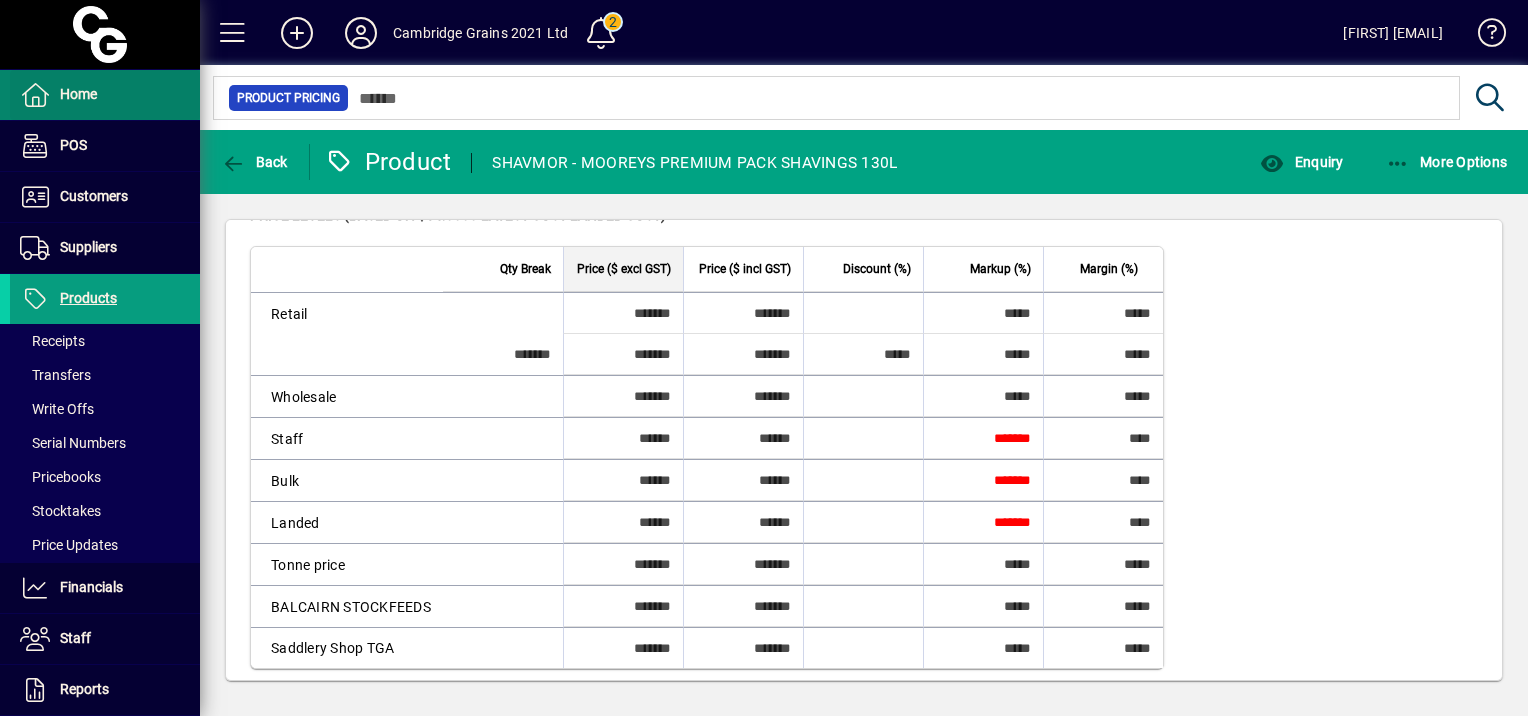 click on "Home" at bounding box center (78, 94) 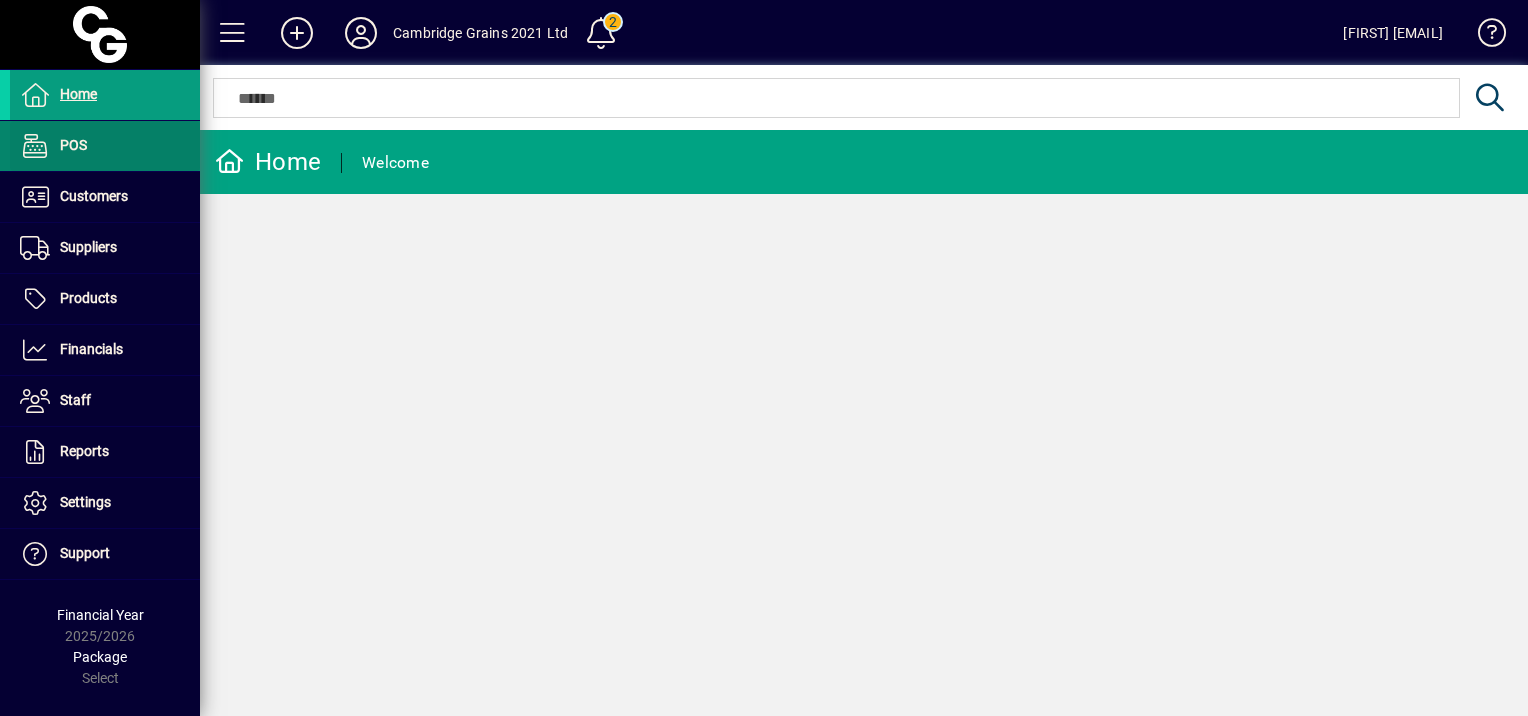 drag, startPoint x: 94, startPoint y: 93, endPoint x: 94, endPoint y: 159, distance: 66 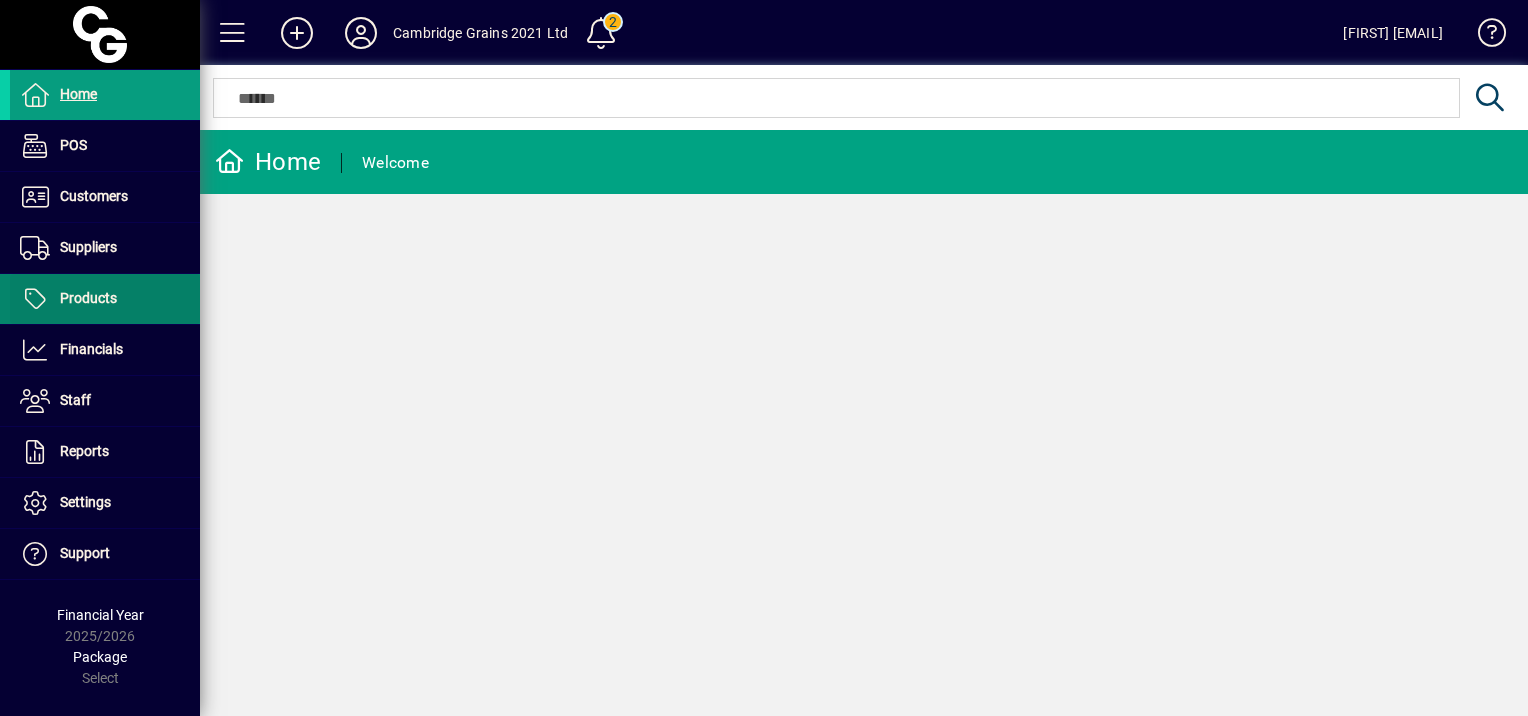 drag, startPoint x: 120, startPoint y: 306, endPoint x: 139, endPoint y: 300, distance: 19.924858 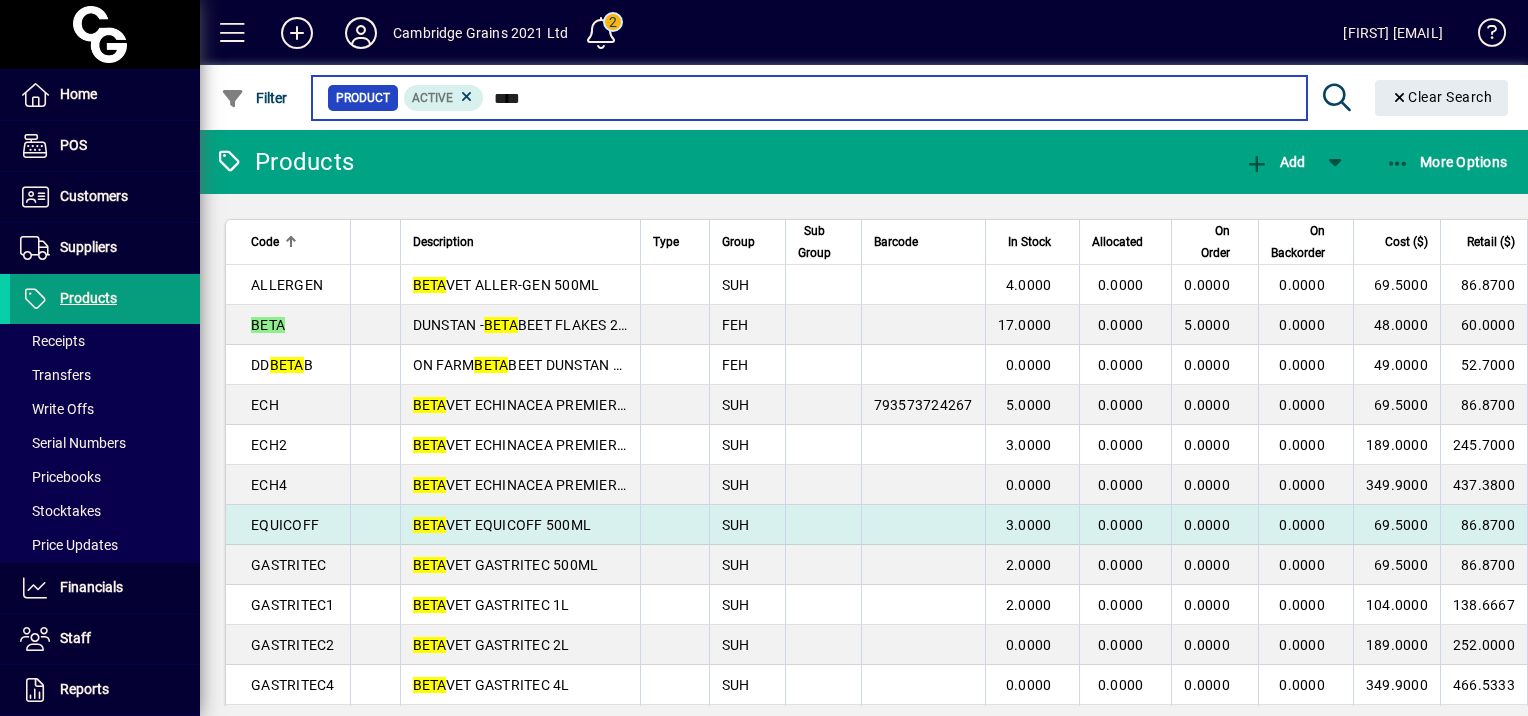 type on "****" 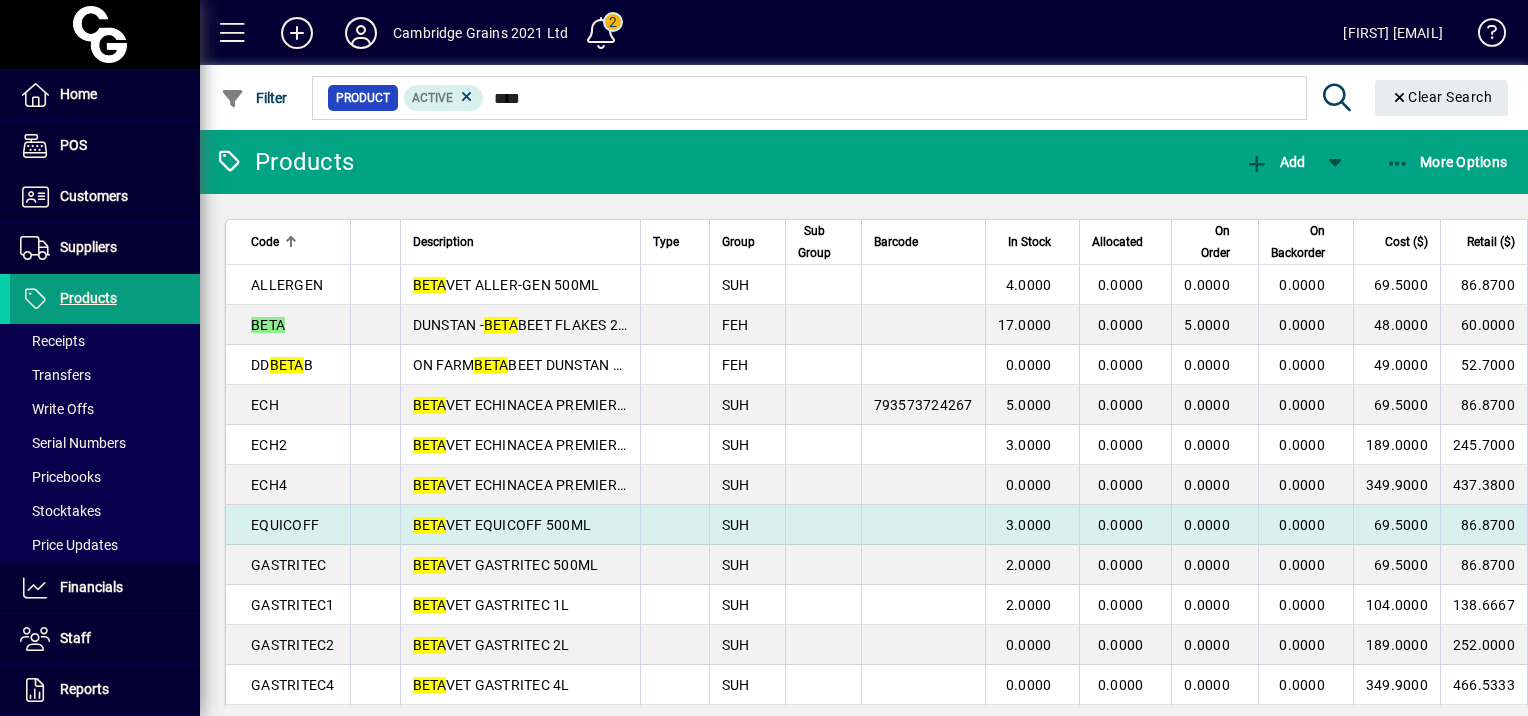click on "BETA VET EQUICOFF 500ML" at bounding box center [520, 525] 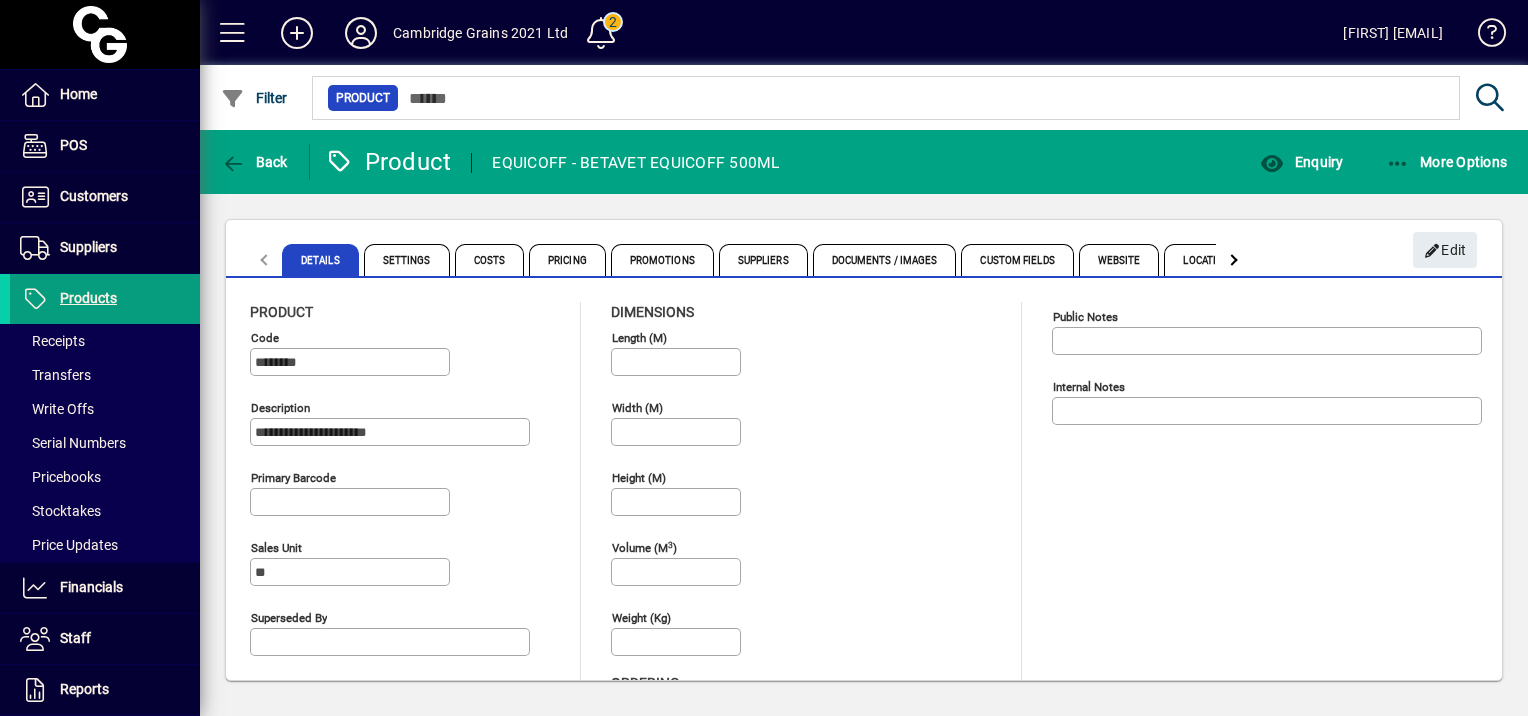type on "**********" 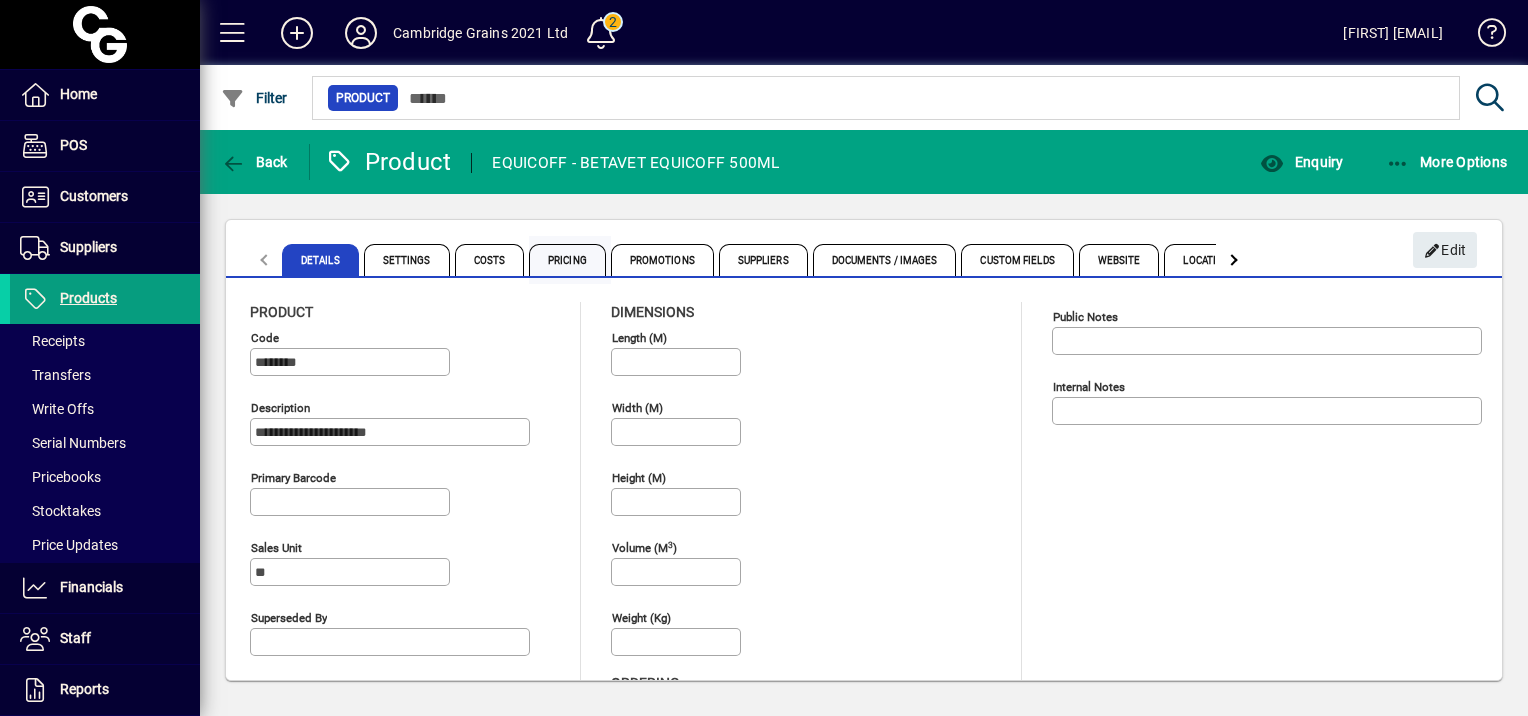 click on "Pricing" at bounding box center [567, 260] 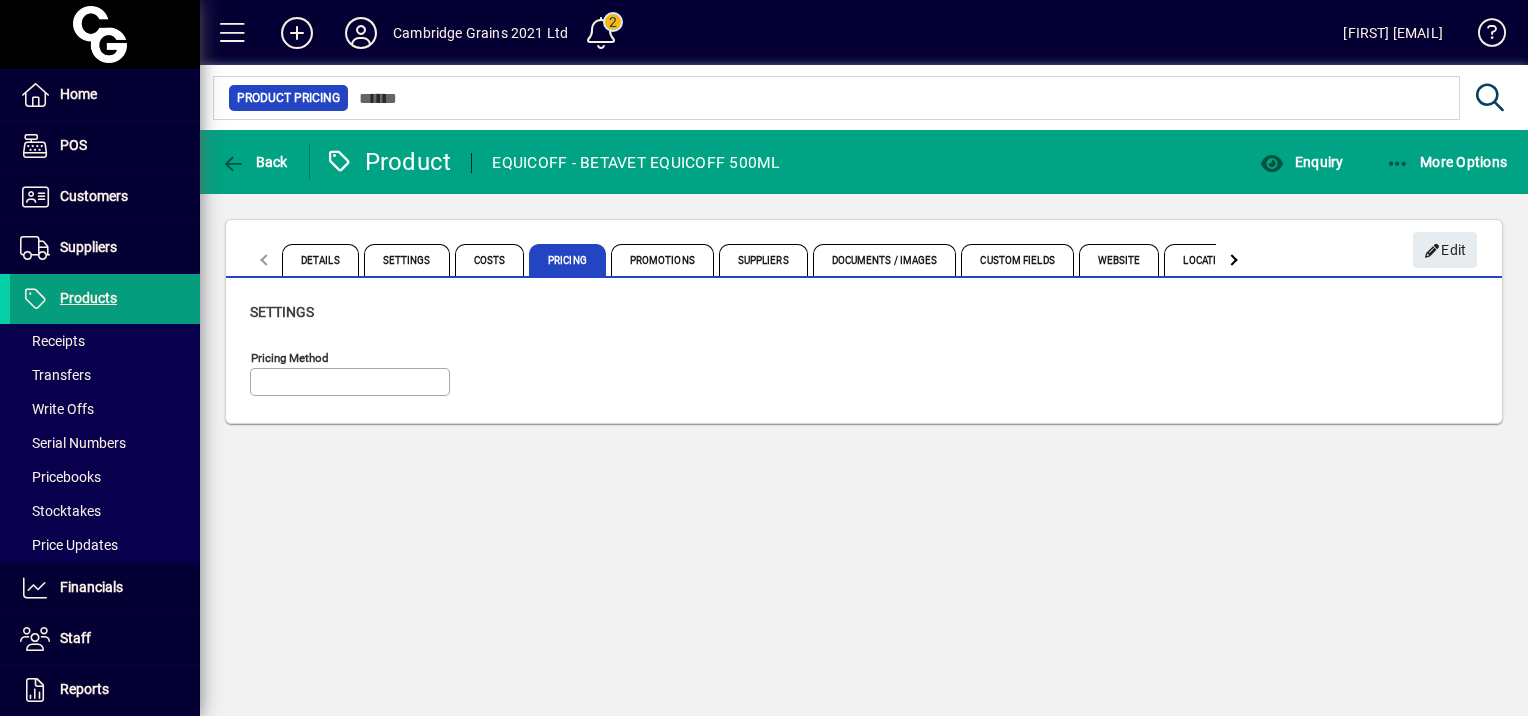 type on "**********" 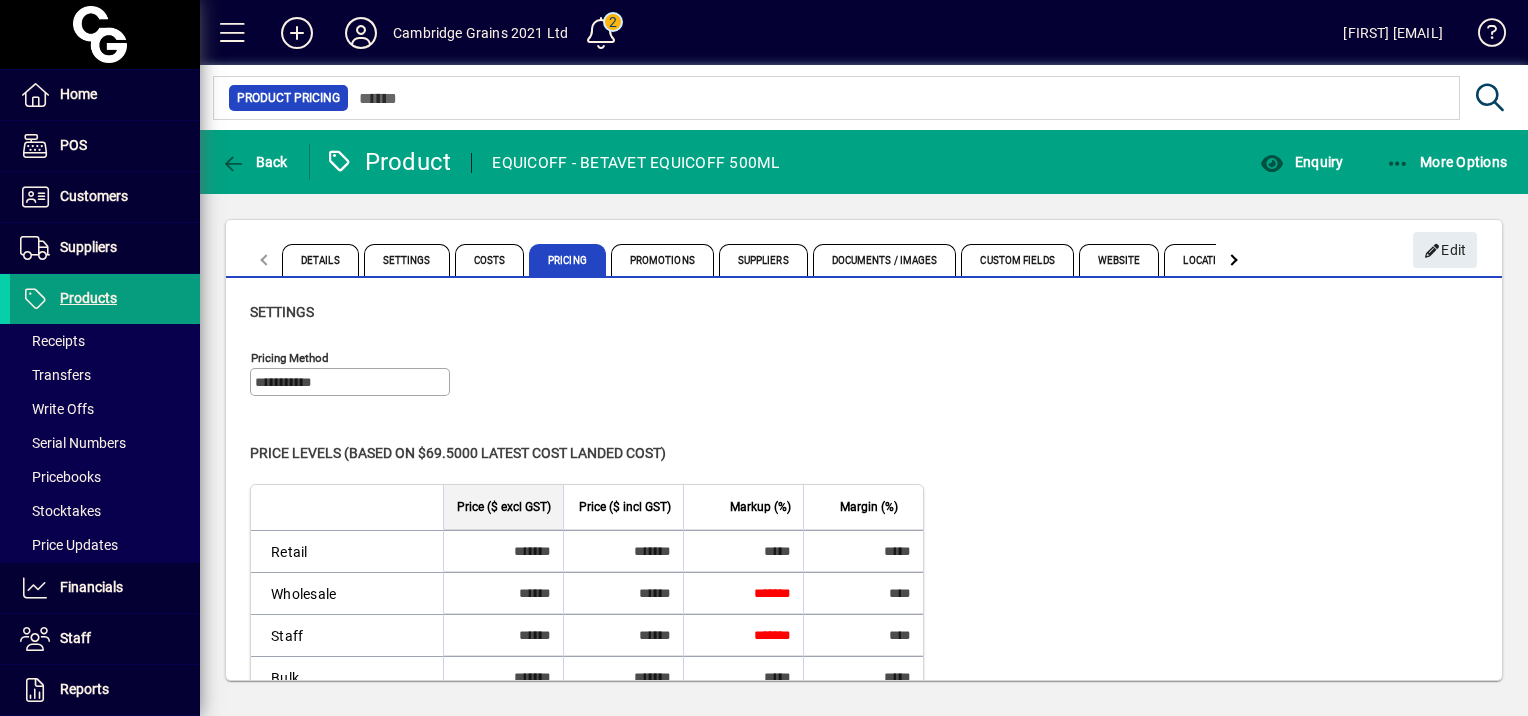 scroll, scrollTop: 100, scrollLeft: 0, axis: vertical 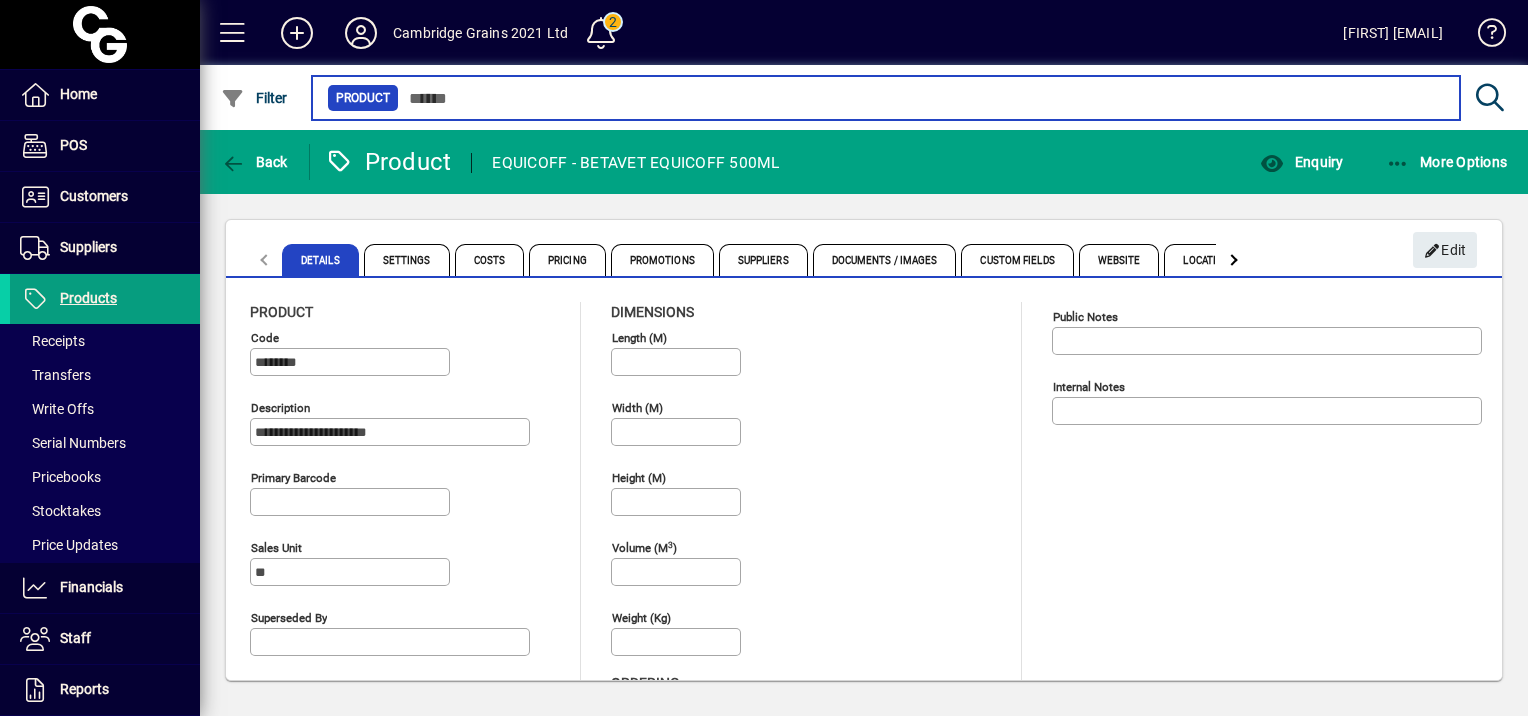 type on "****" 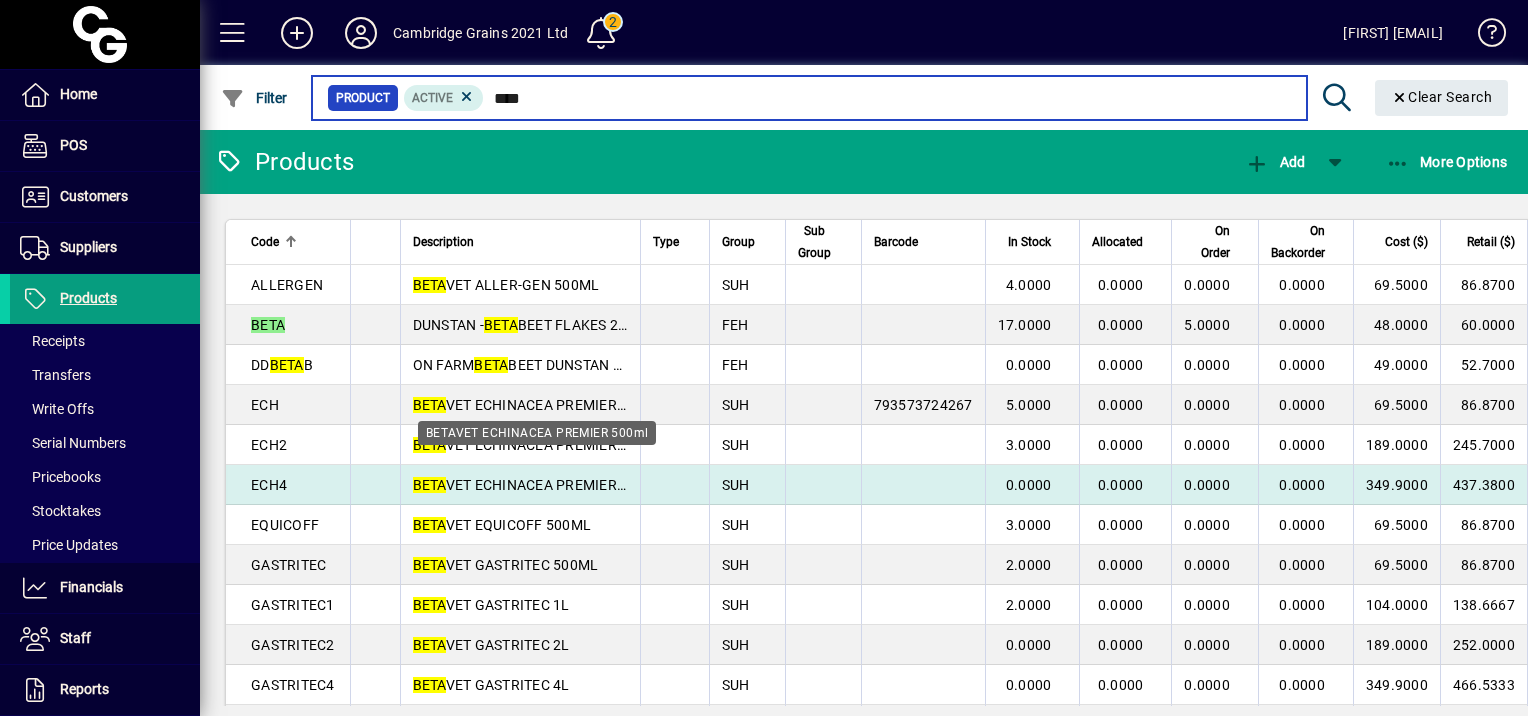 scroll, scrollTop: 300, scrollLeft: 0, axis: vertical 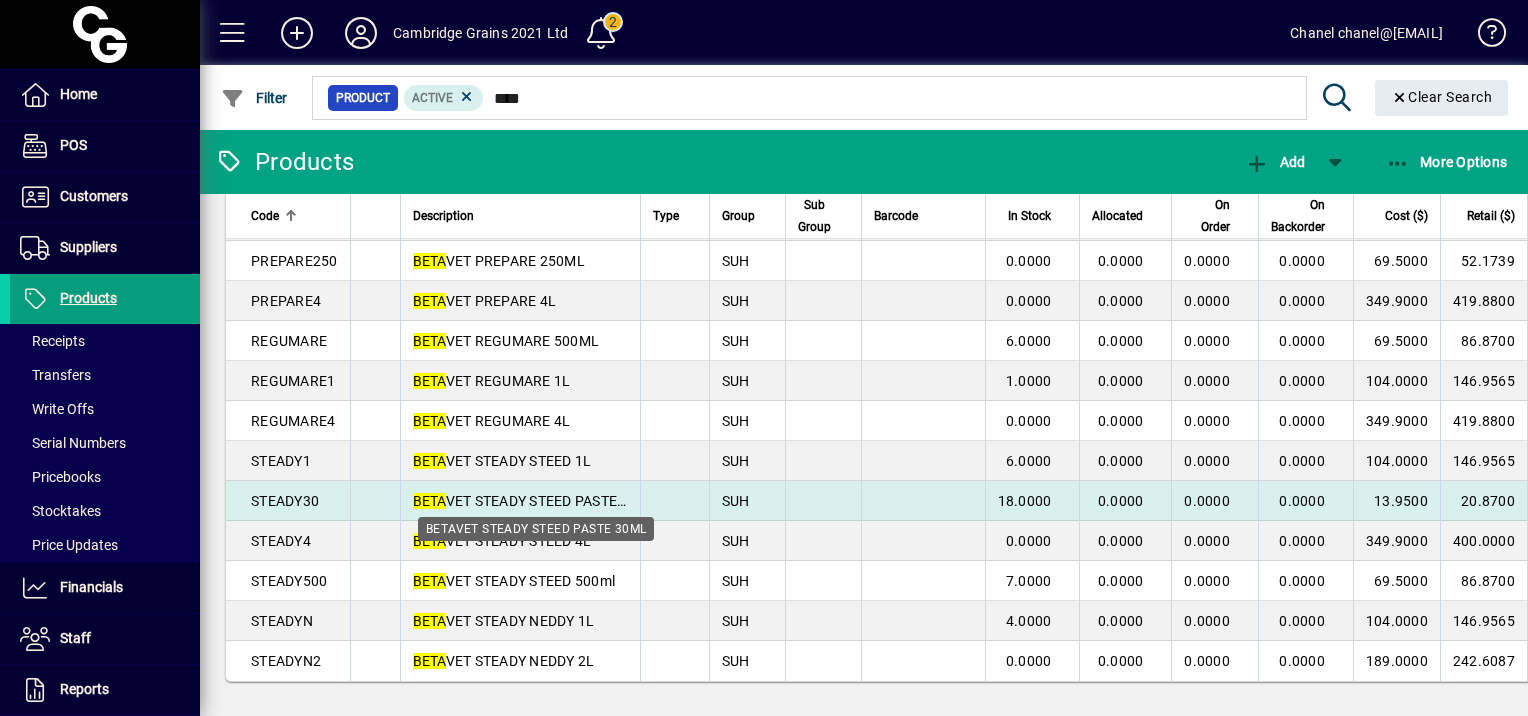 click on "BETA VET STEADY STEED PASTE 30ML" at bounding box center (535, 501) 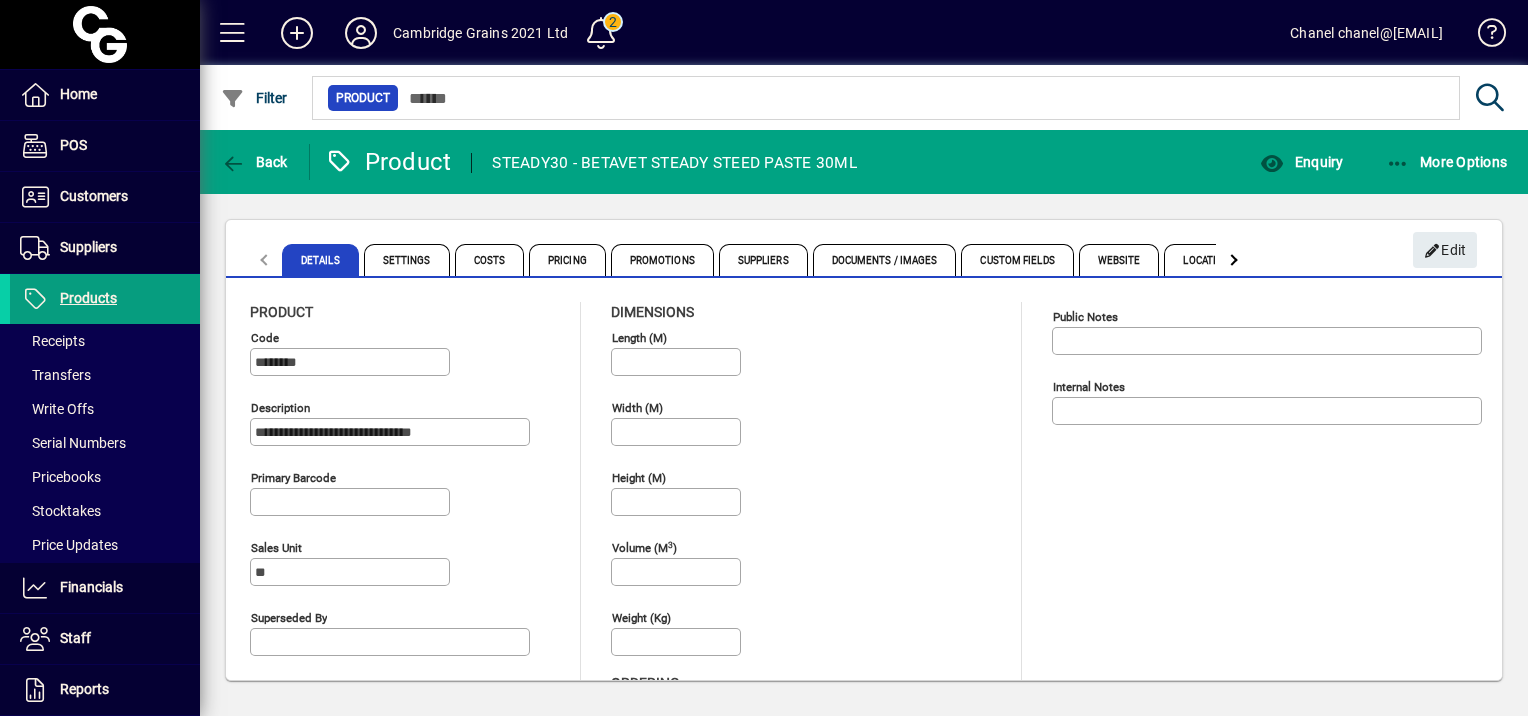 type on "**********" 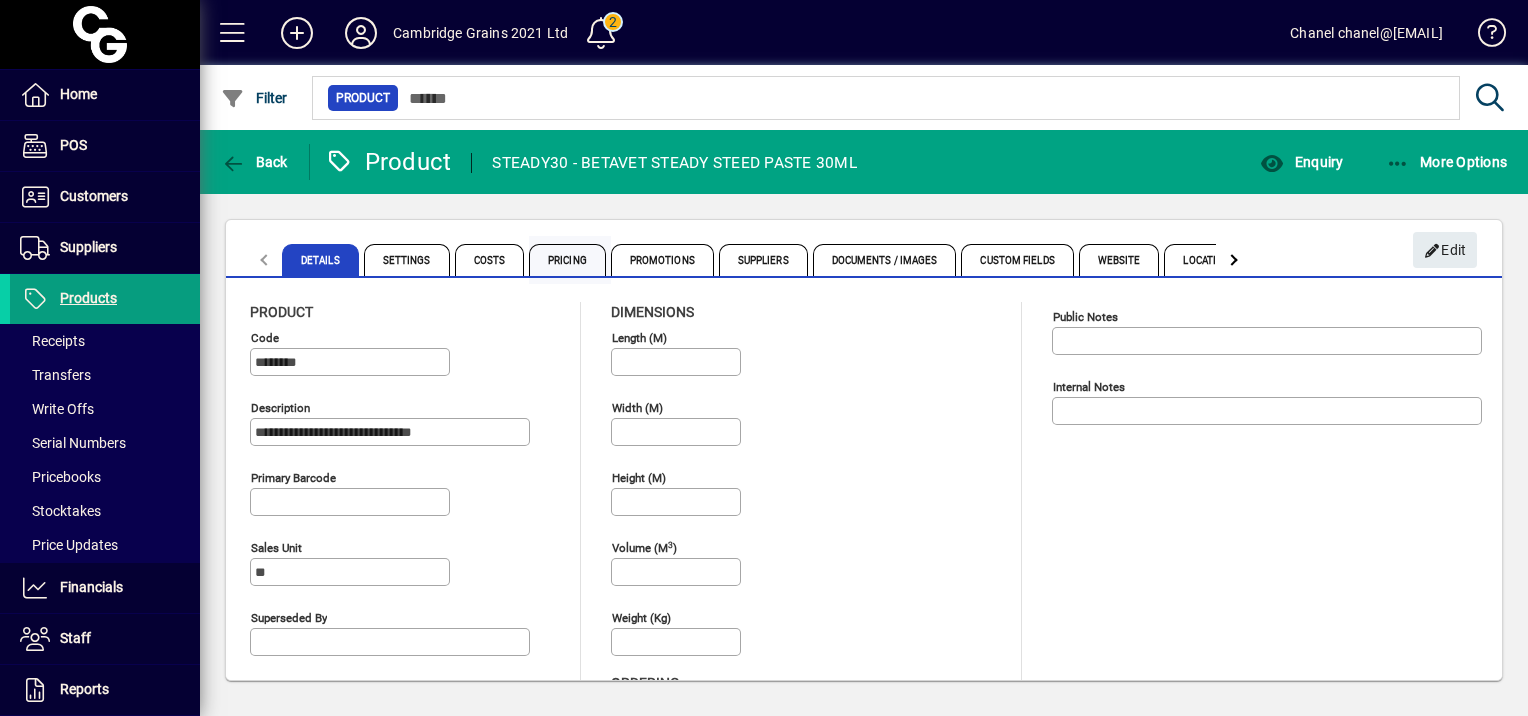 click on "Pricing" at bounding box center (567, 260) 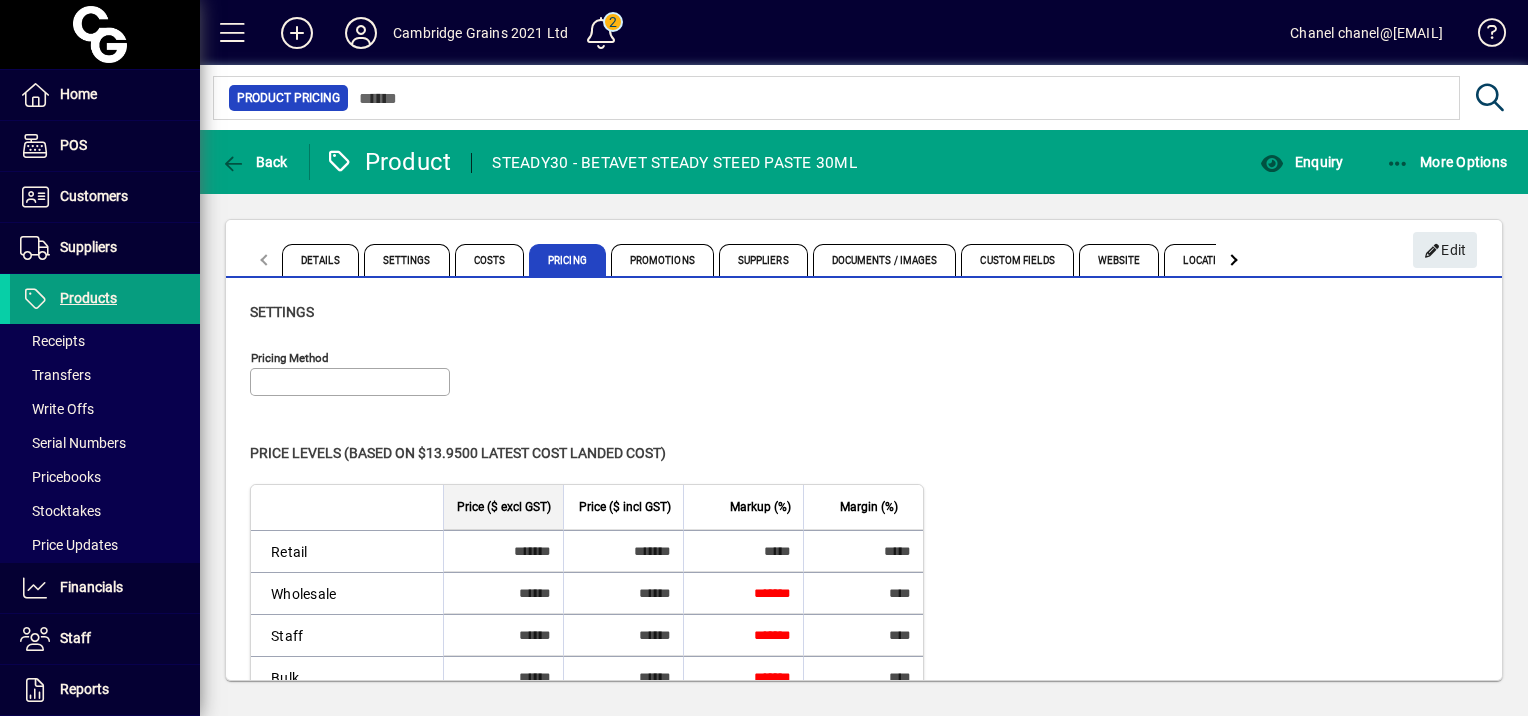 type on "**********" 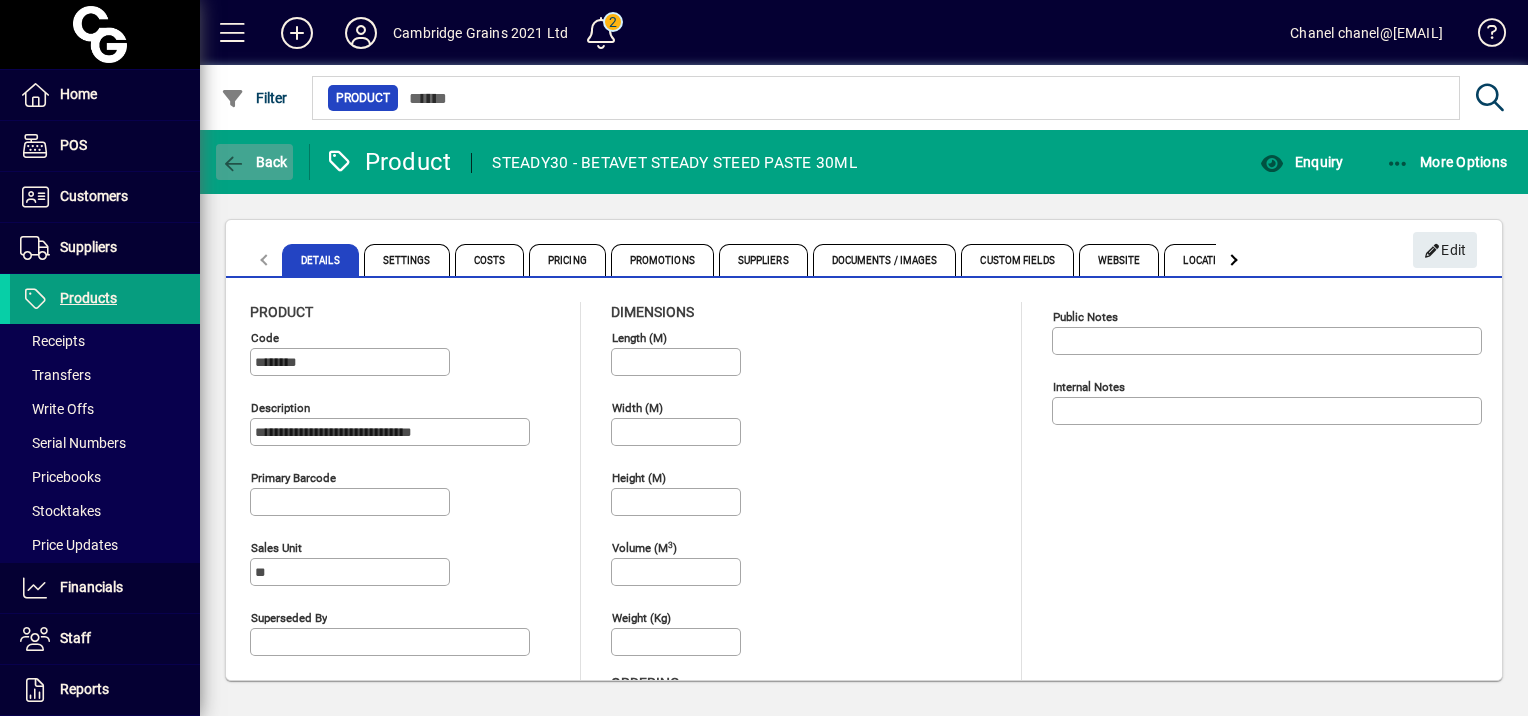 click on "Back" 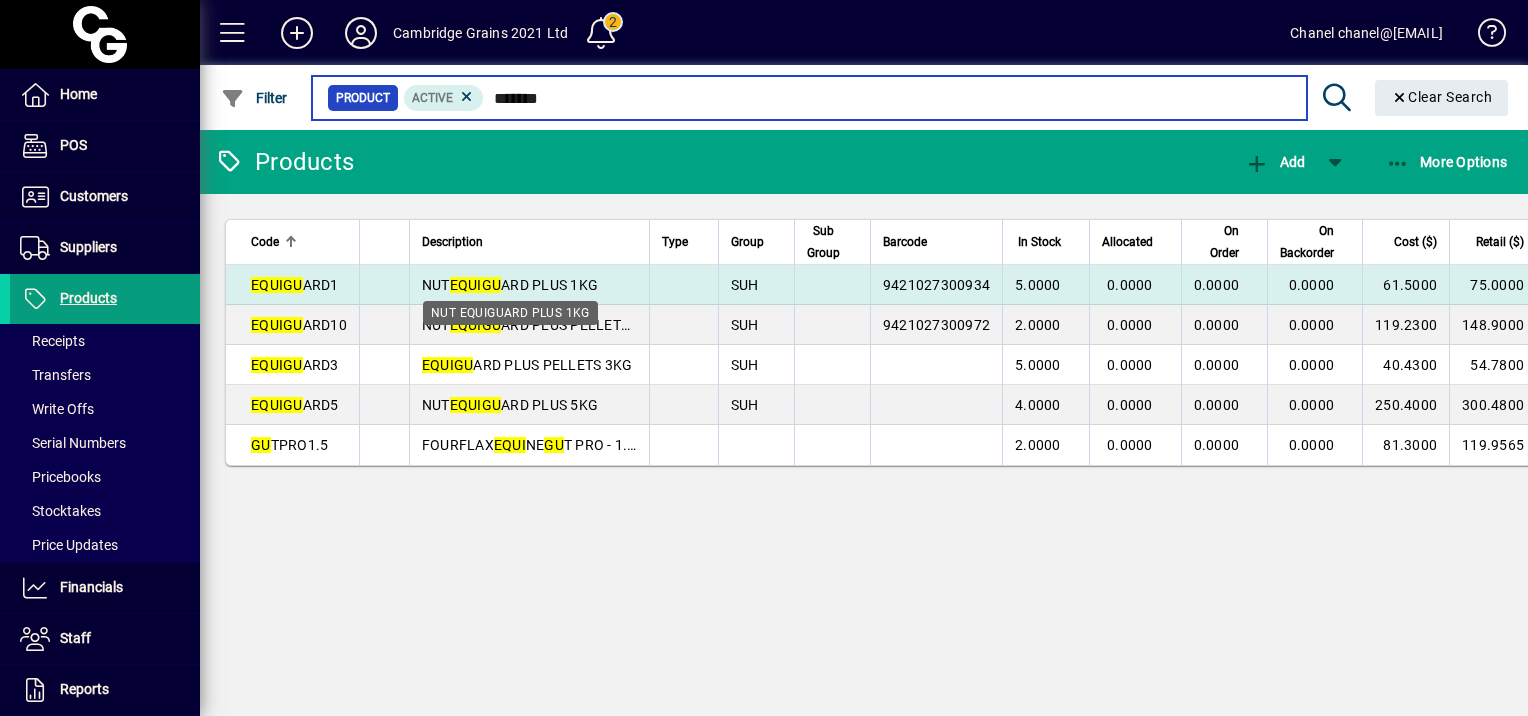 type on "*******" 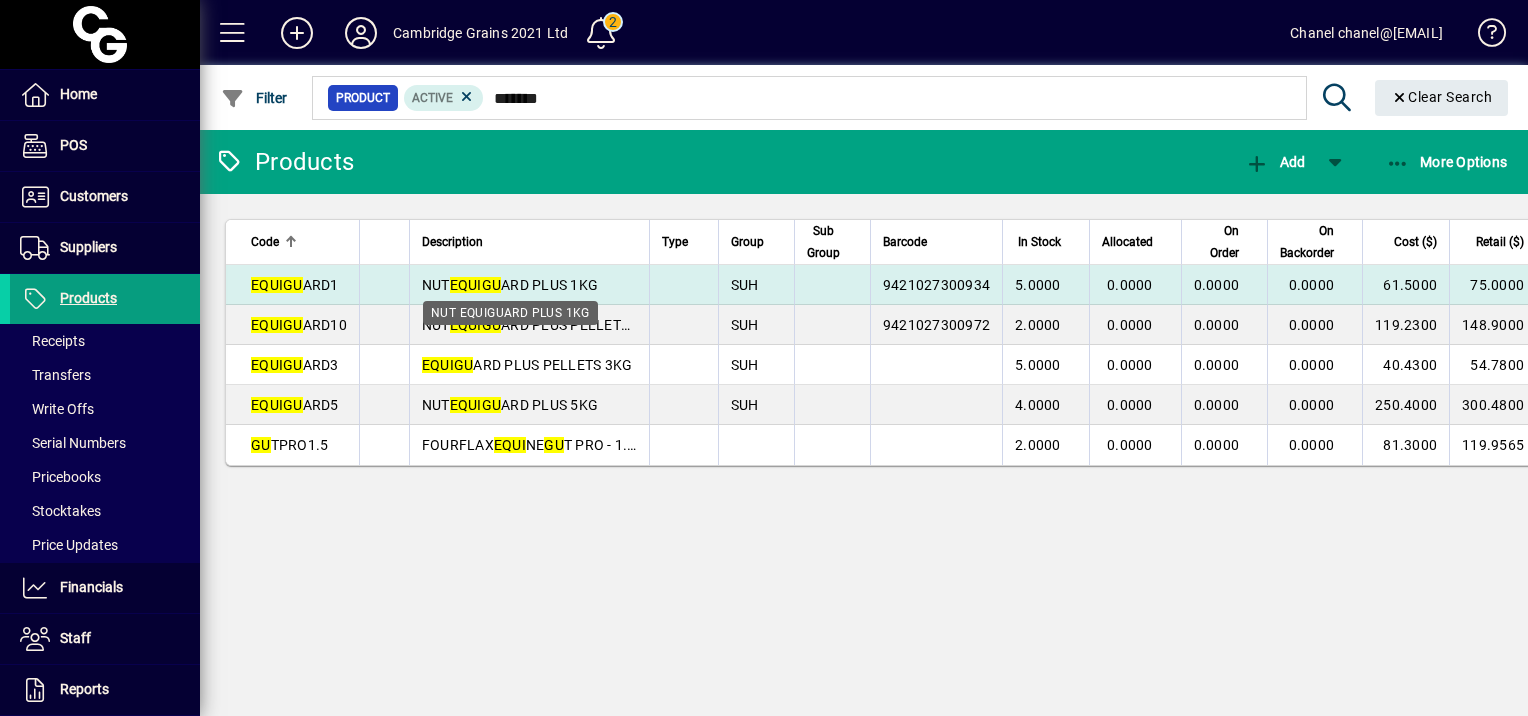 click on "NUT  EQUI GU ARD PLUS 1KG" at bounding box center [510, 285] 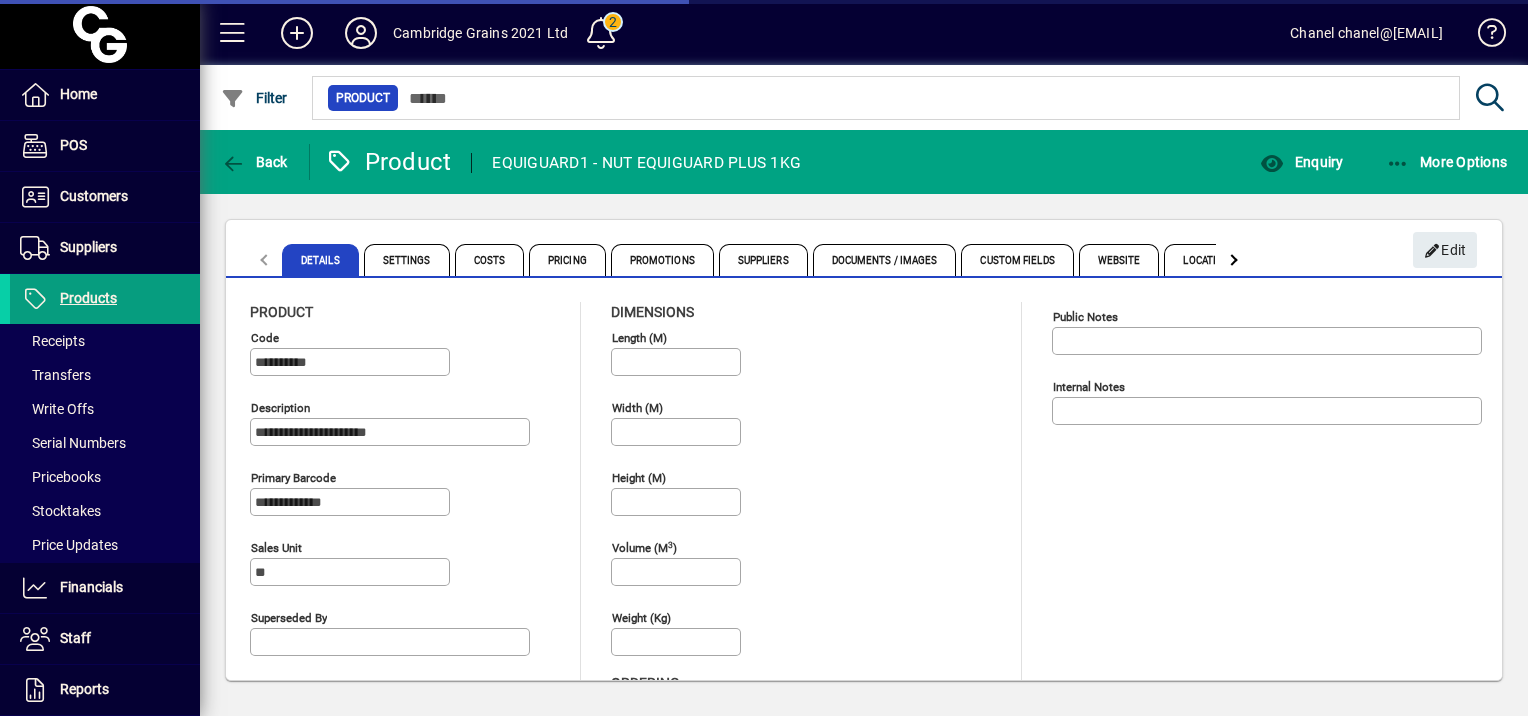type on "**********" 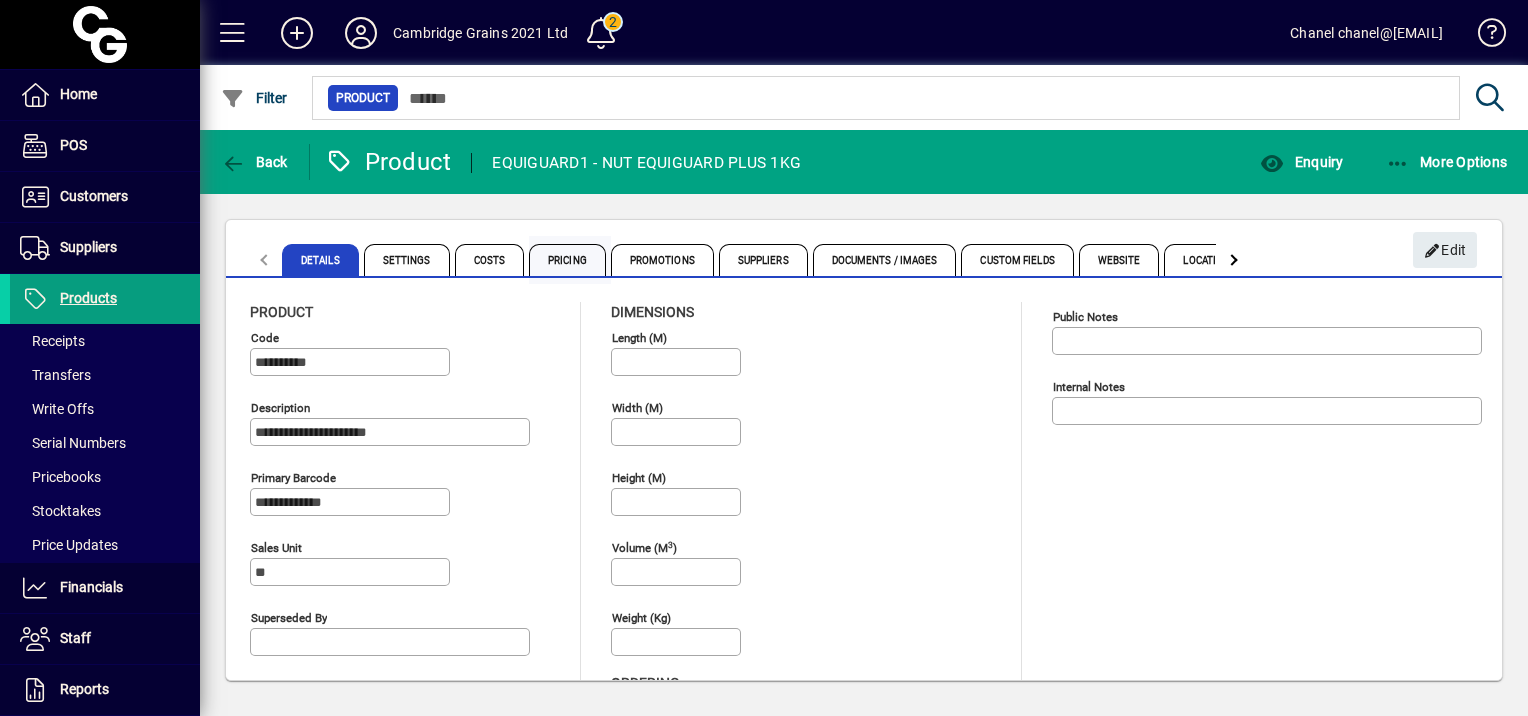 click on "Pricing" at bounding box center [567, 260] 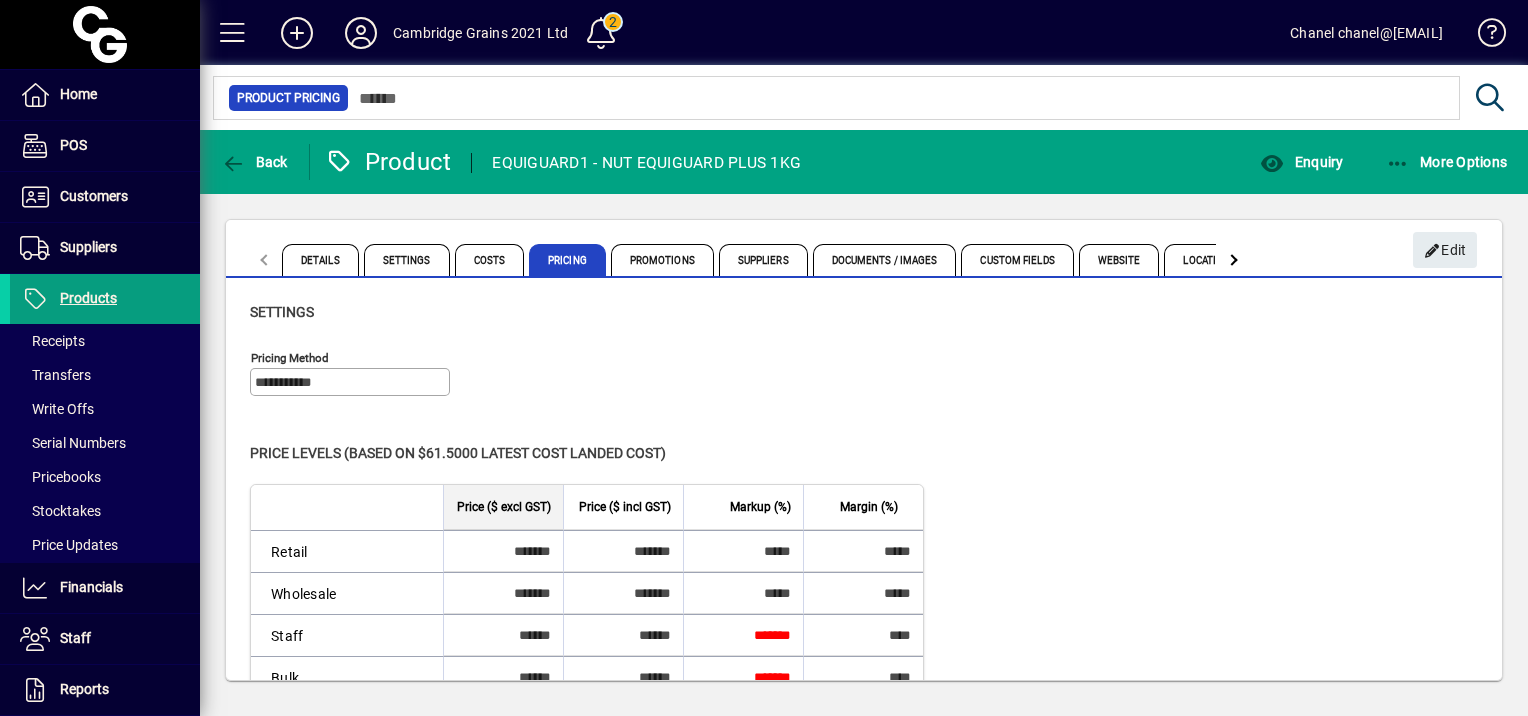 scroll, scrollTop: 100, scrollLeft: 0, axis: vertical 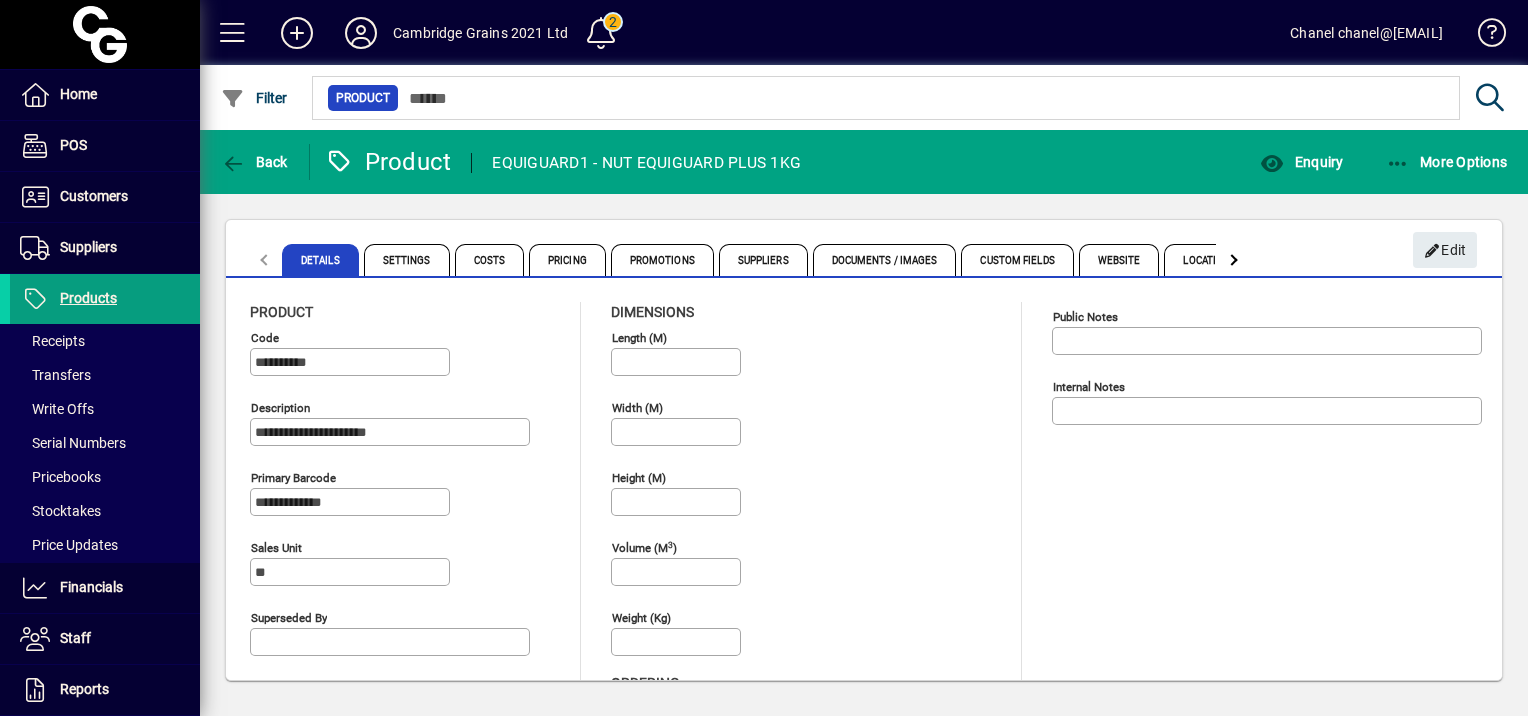 type on "**********" 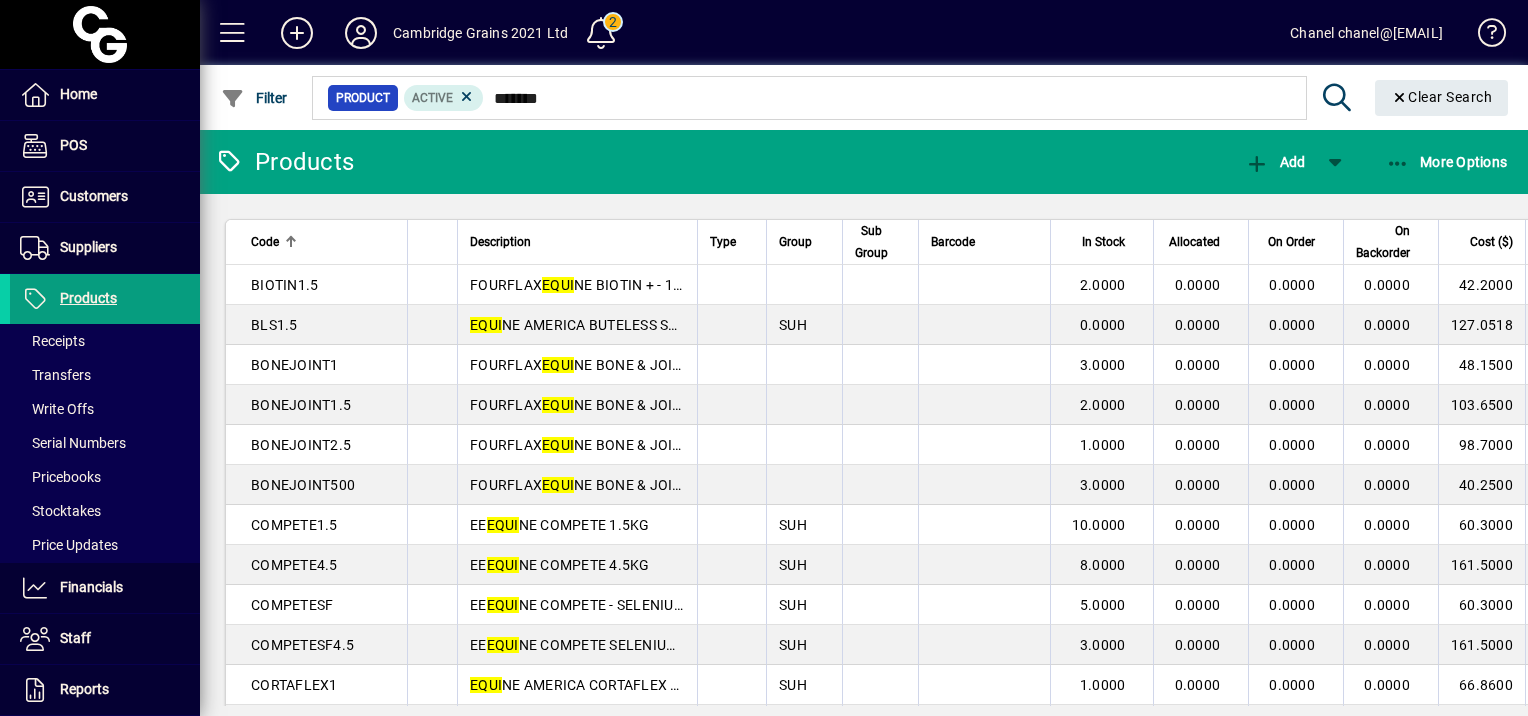 type on "****" 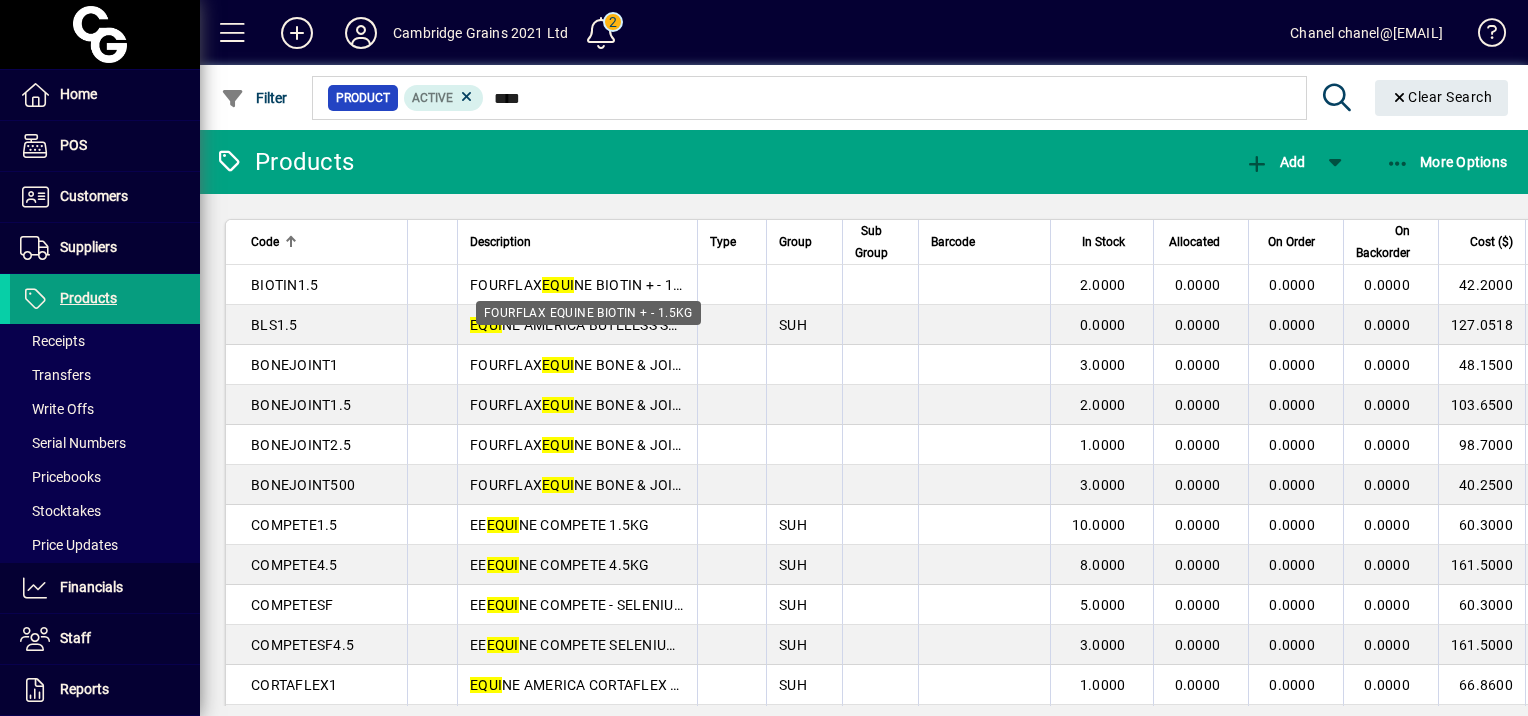 click on "FOURFLAX  EQUI NE BIOTIN + - 1.5KG" at bounding box center [587, 285] 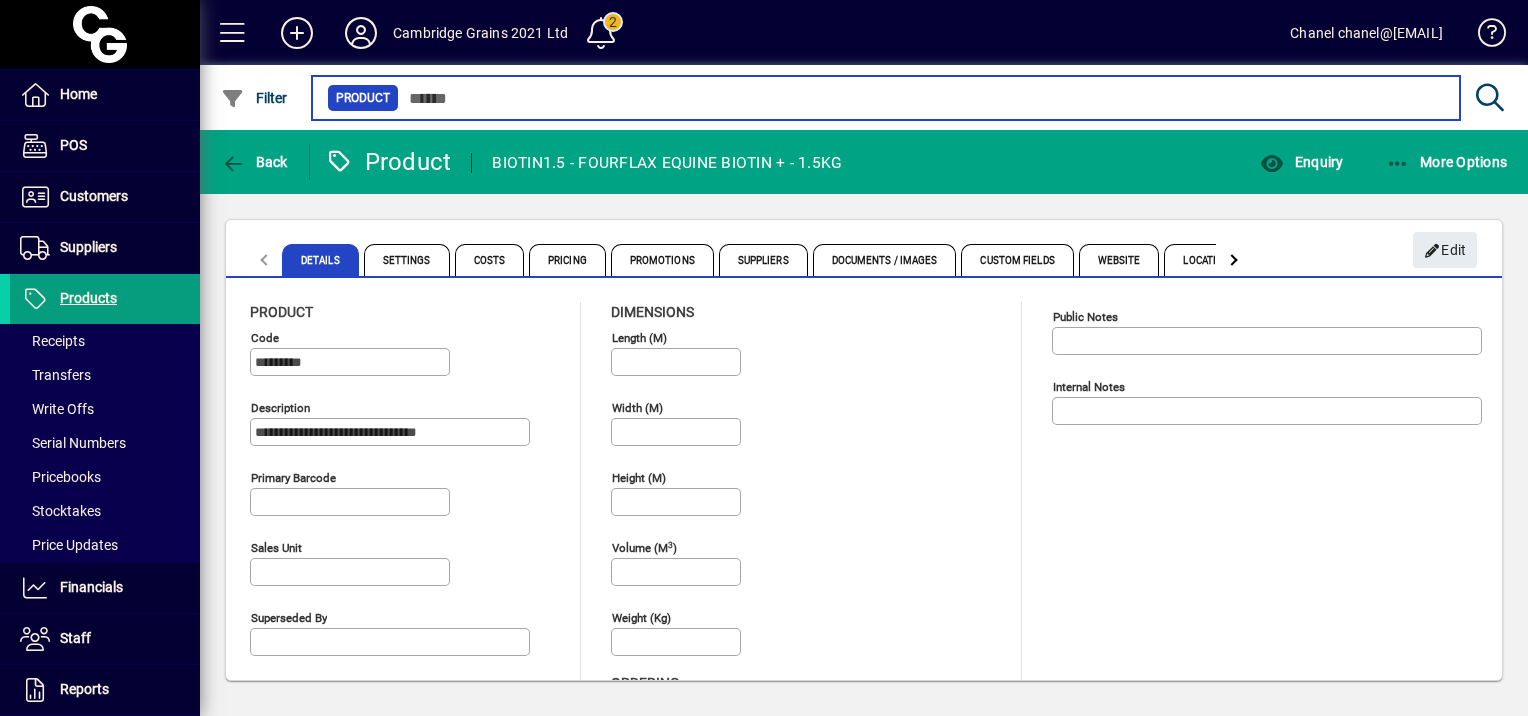 click at bounding box center [921, 98] 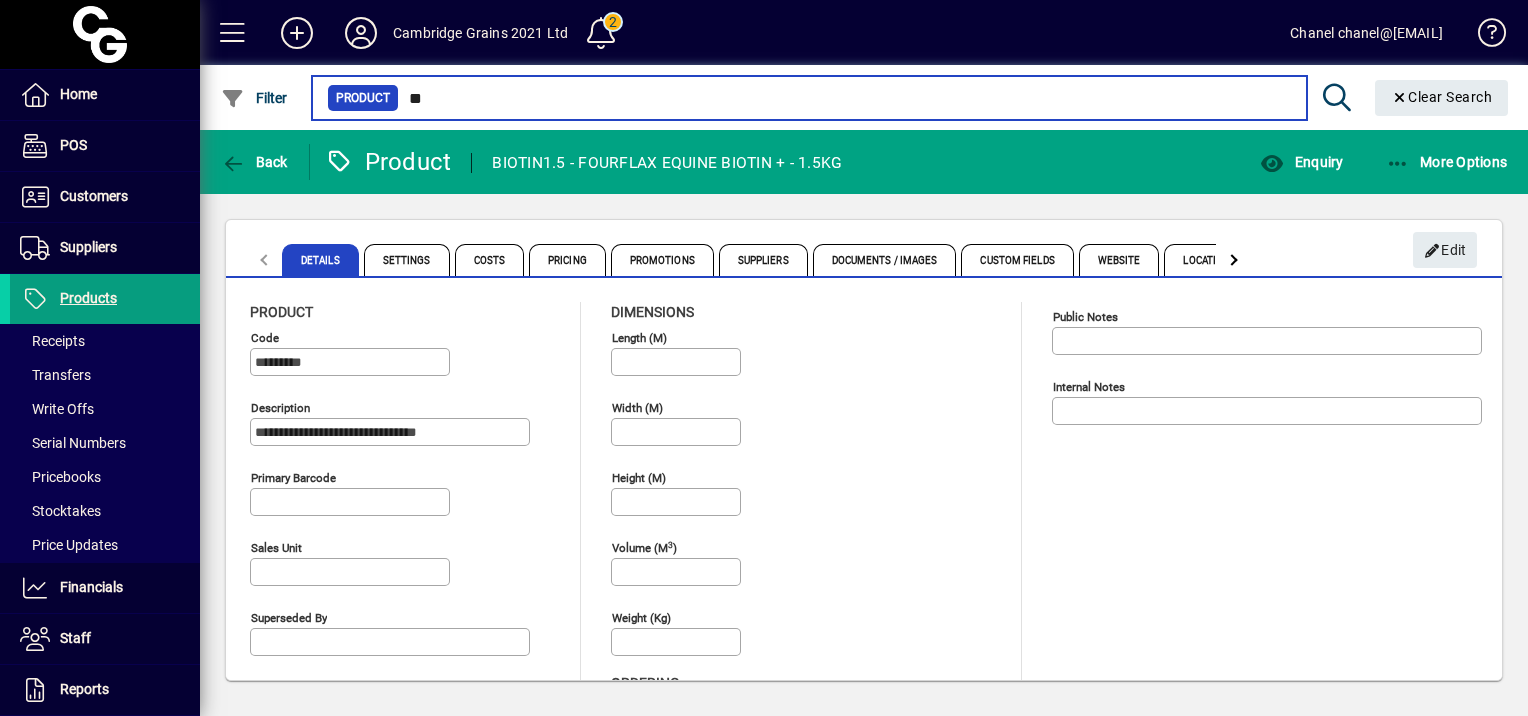 type on "***" 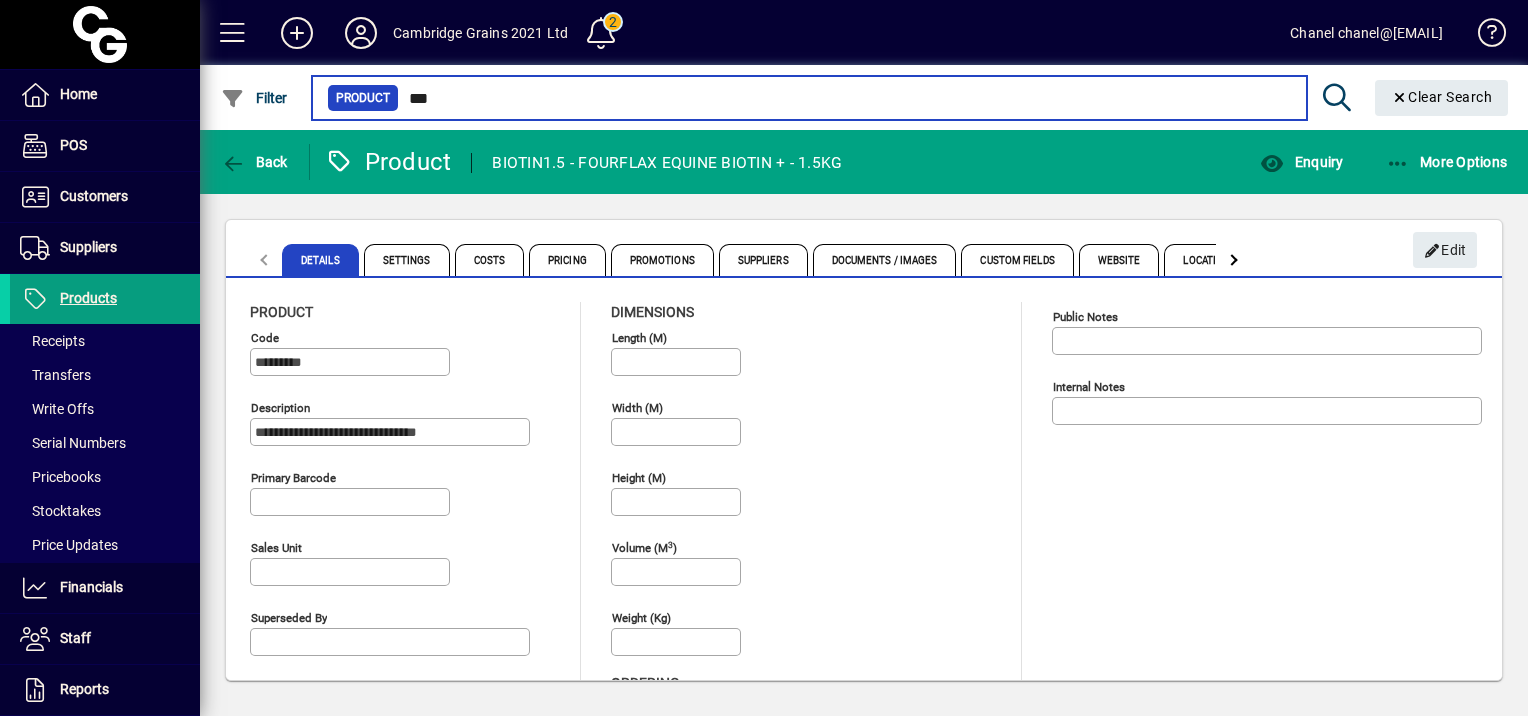type on "****" 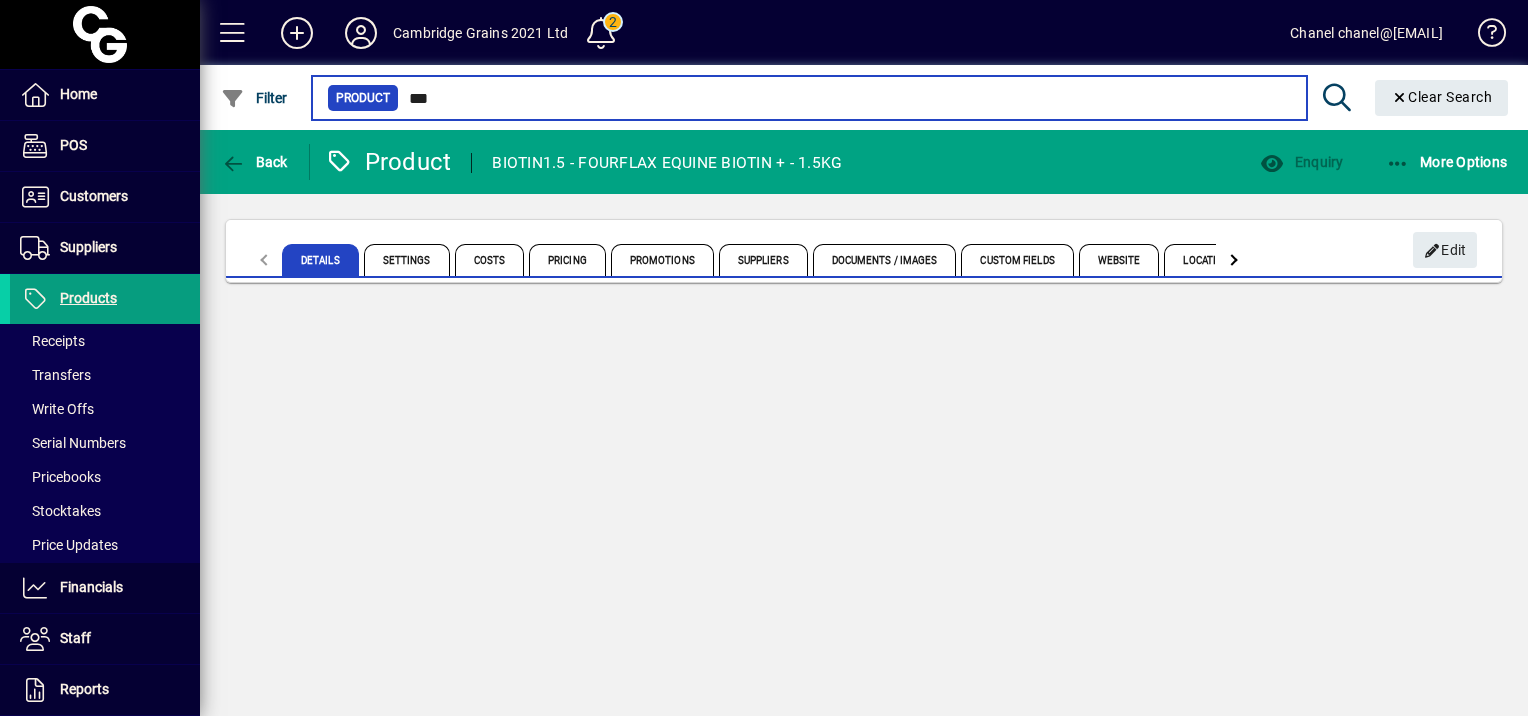 type on "****" 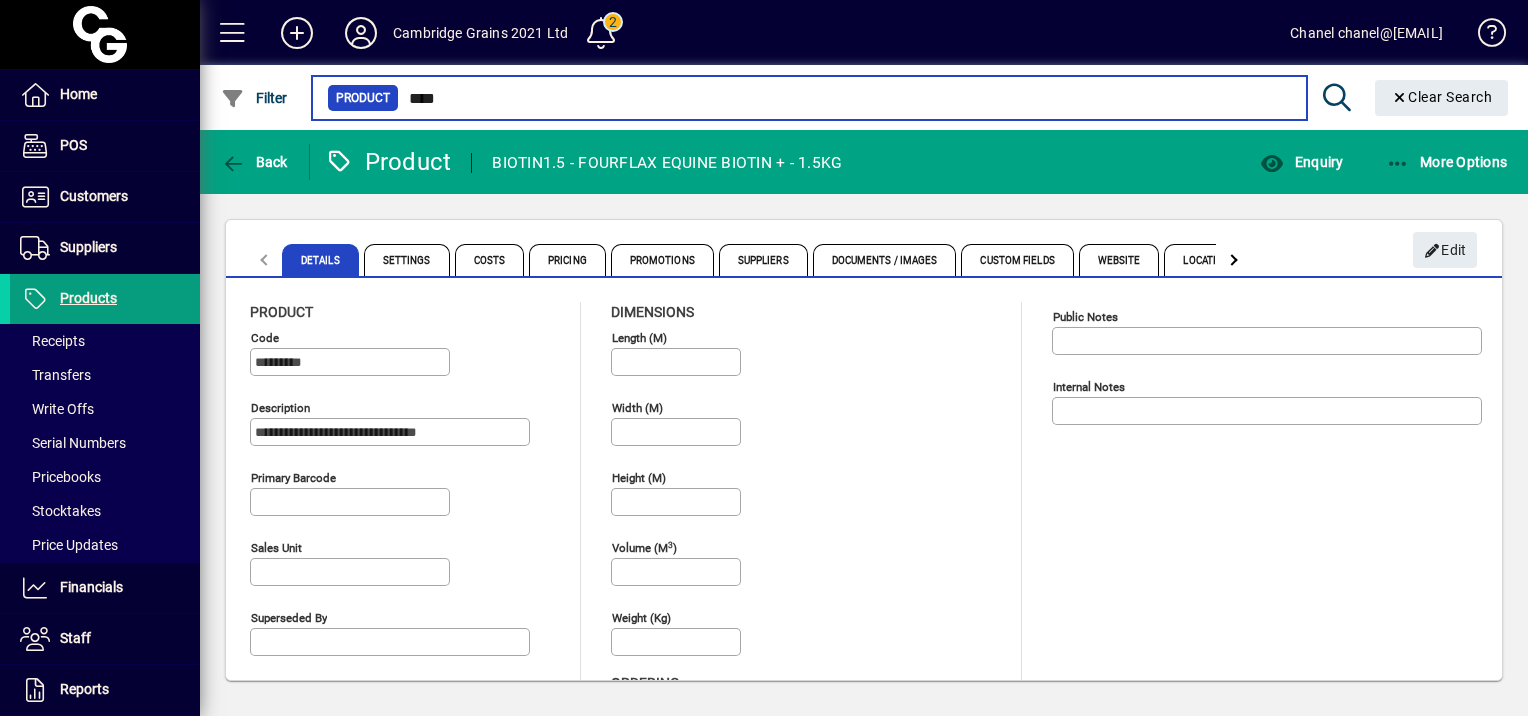 type on "****" 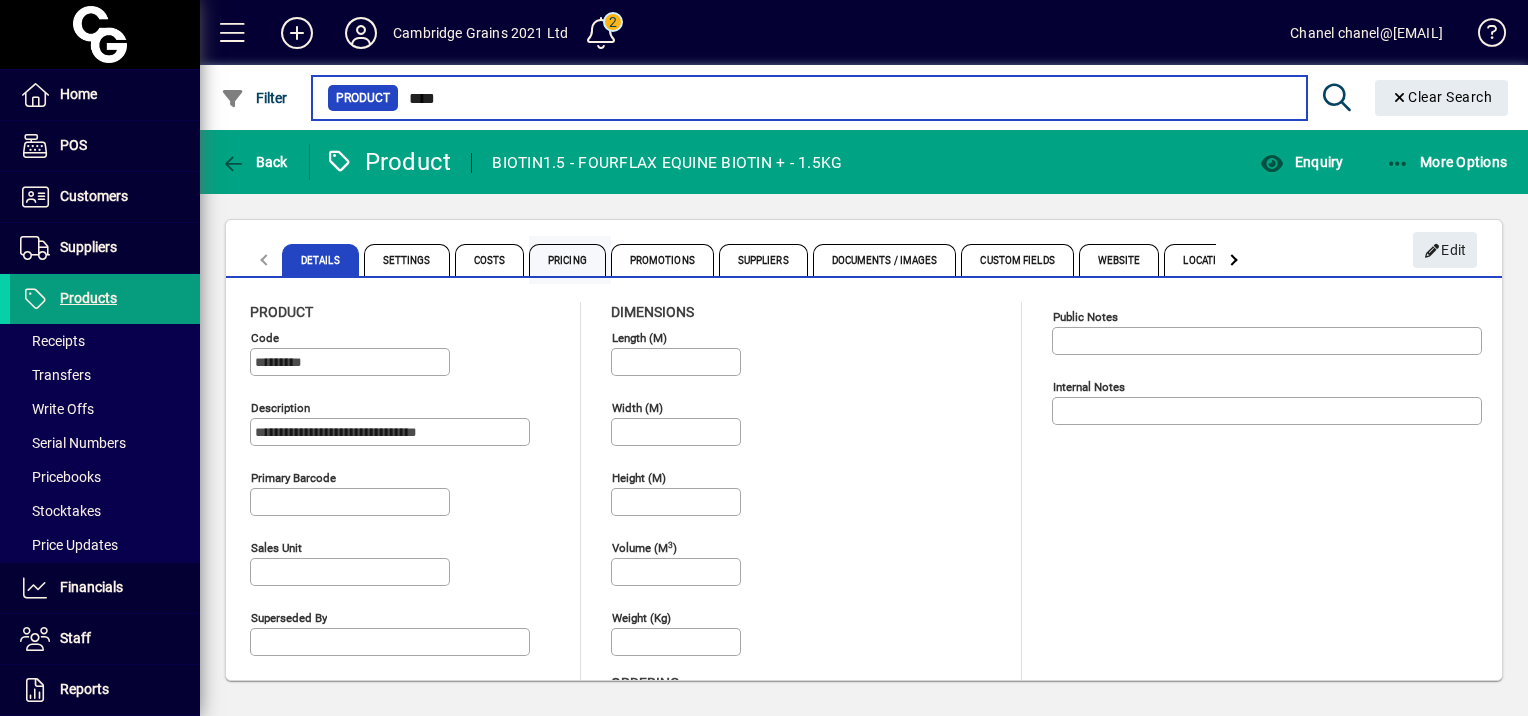 type on "****" 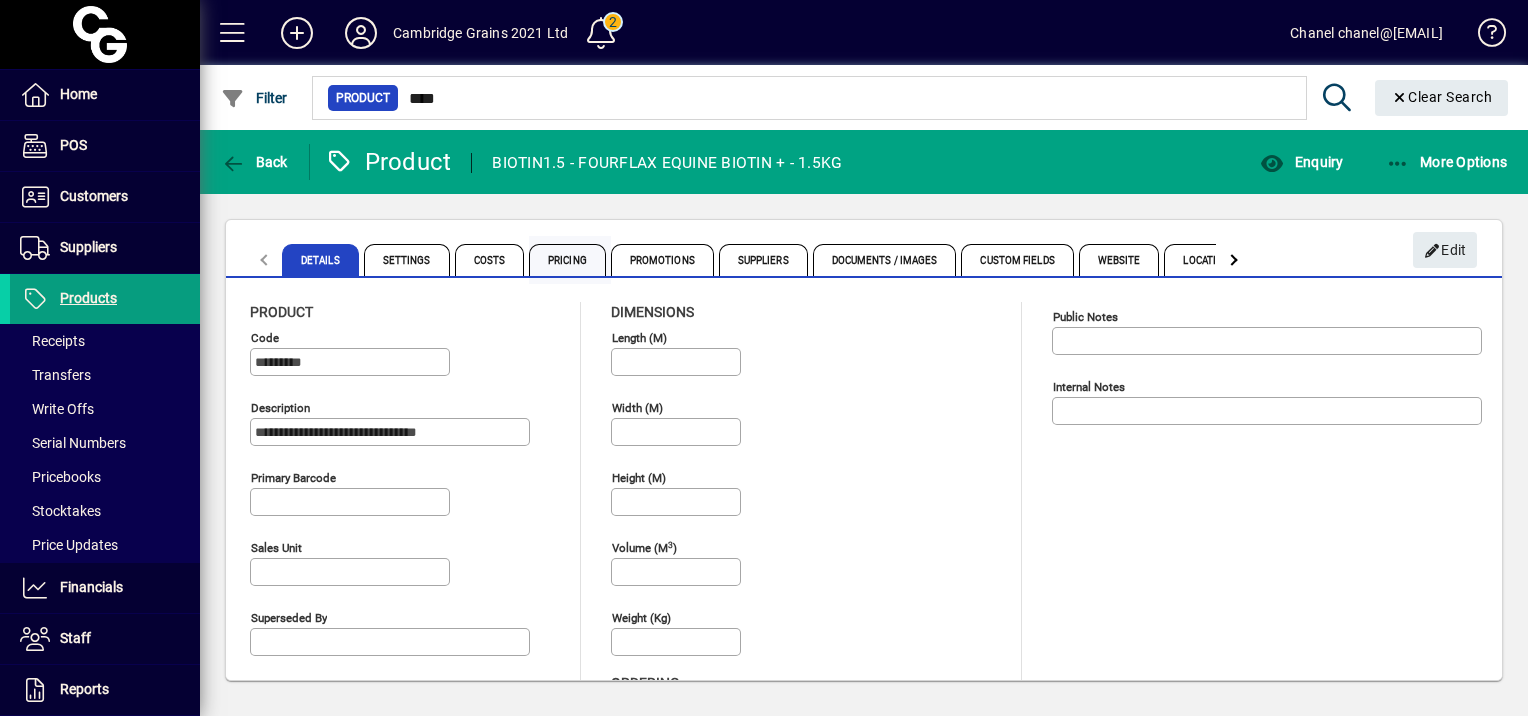 click on "Pricing" at bounding box center [567, 260] 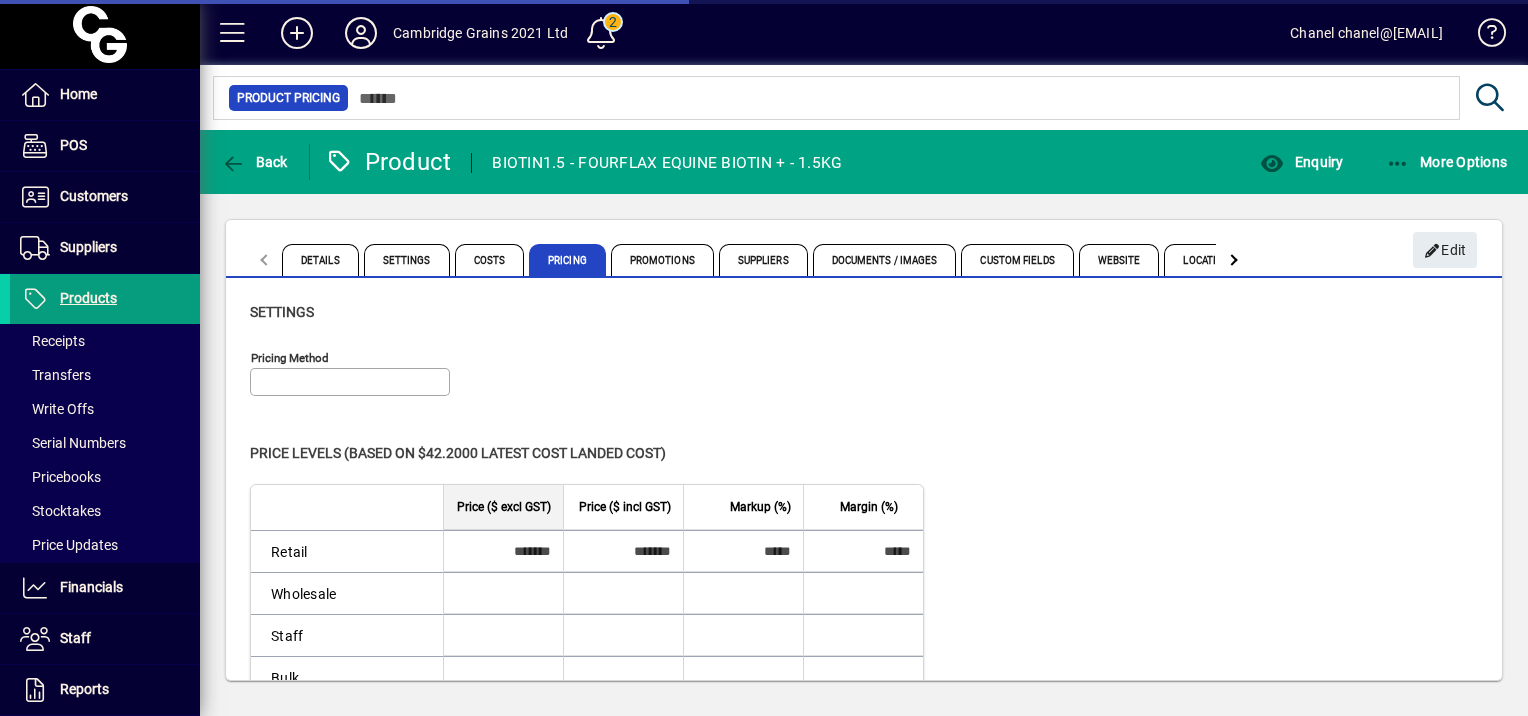 type on "**********" 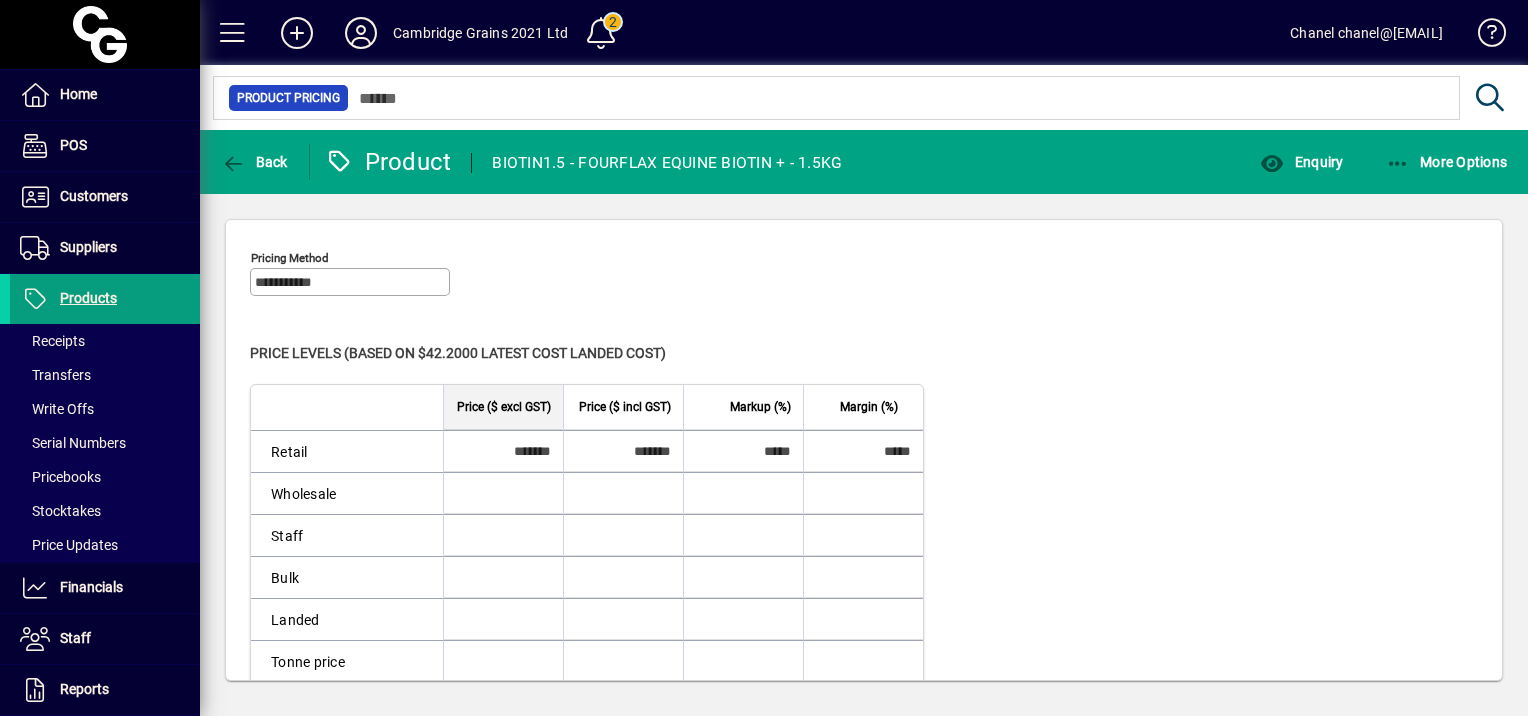 scroll, scrollTop: 197, scrollLeft: 0, axis: vertical 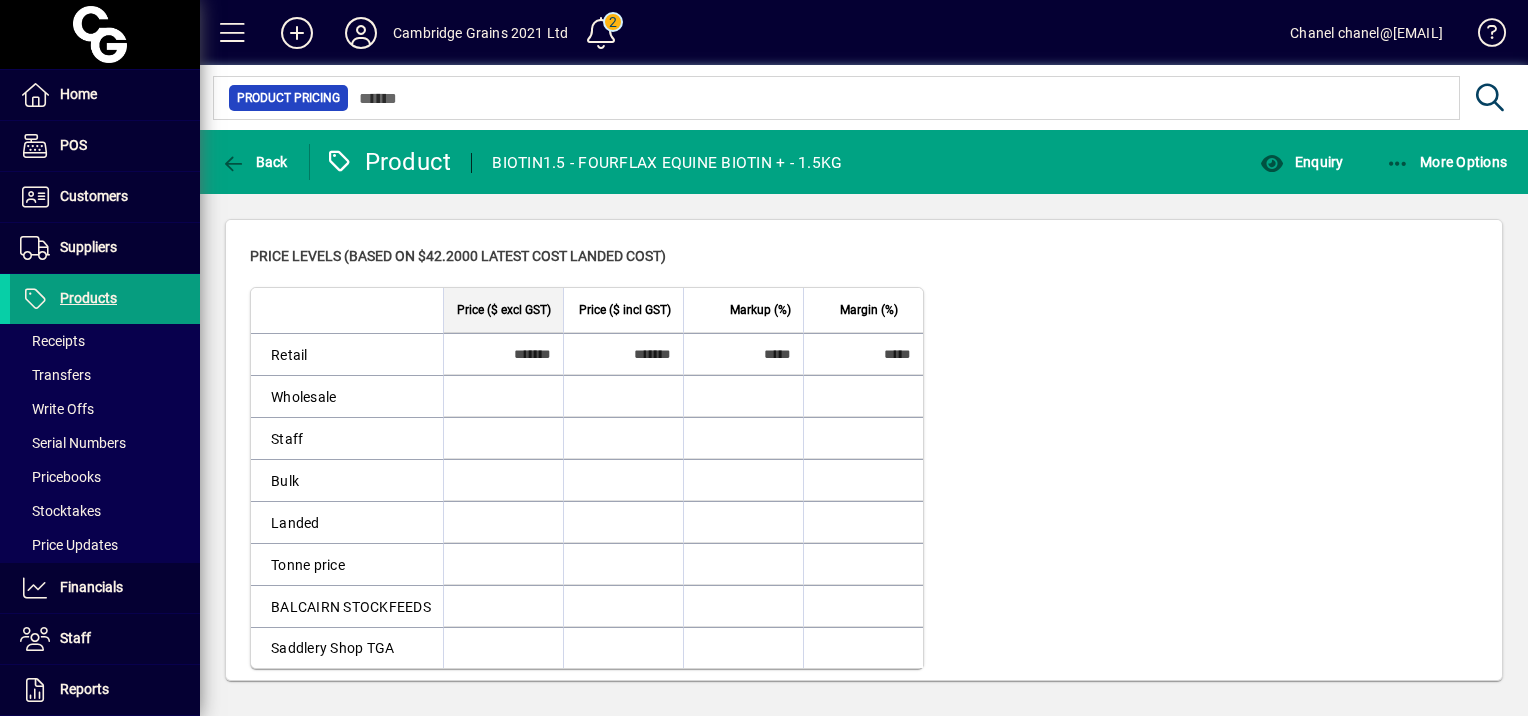 type on "****" 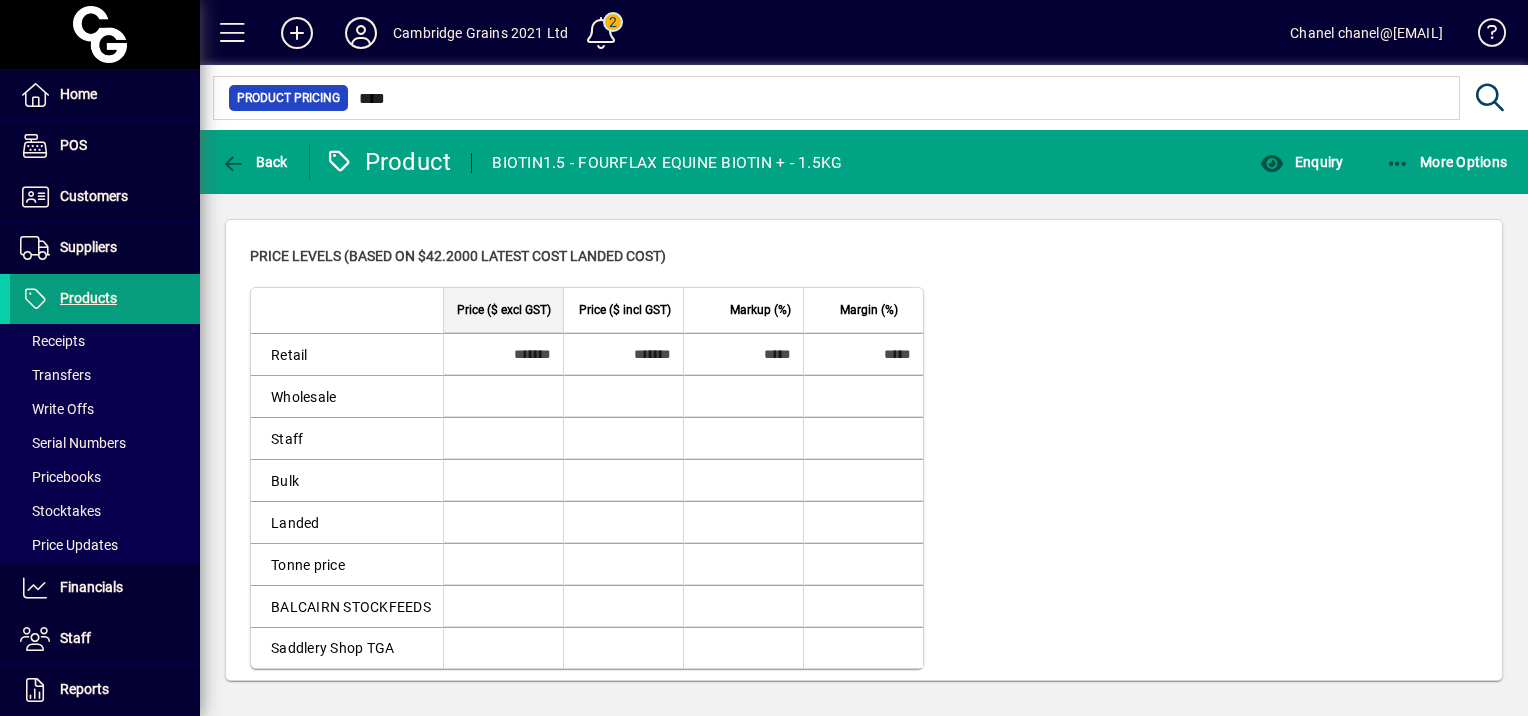 scroll, scrollTop: 2, scrollLeft: 0, axis: vertical 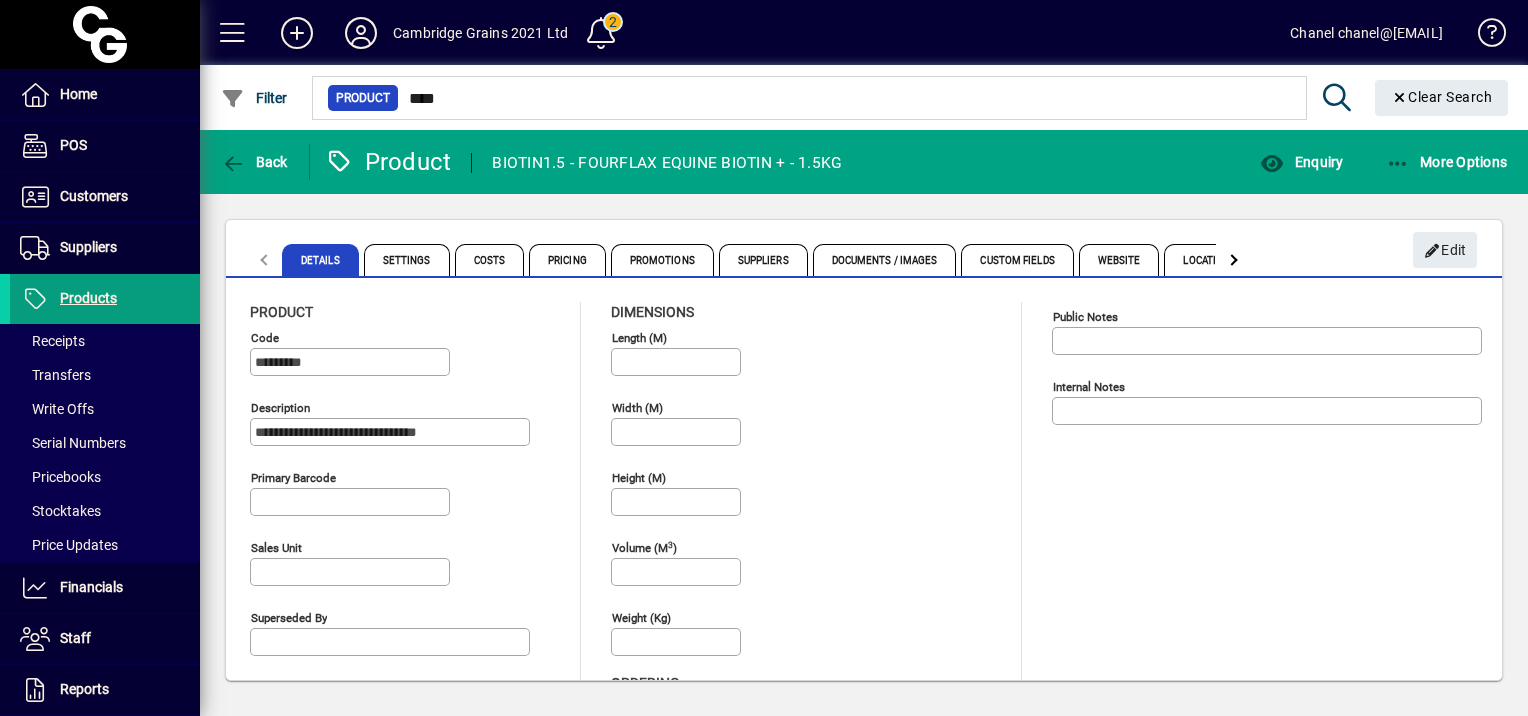 type on "****" 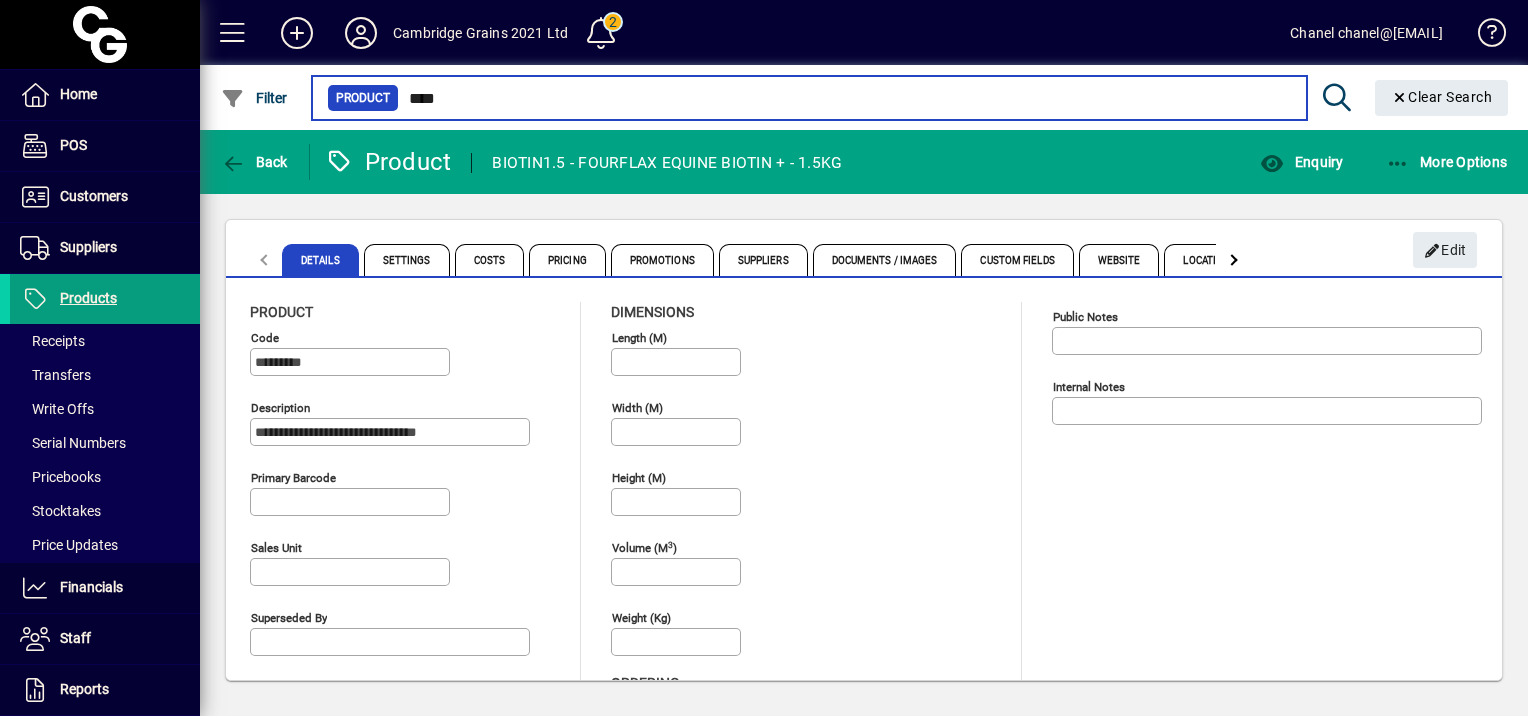 drag, startPoint x: 447, startPoint y: 93, endPoint x: 408, endPoint y: 93, distance: 39 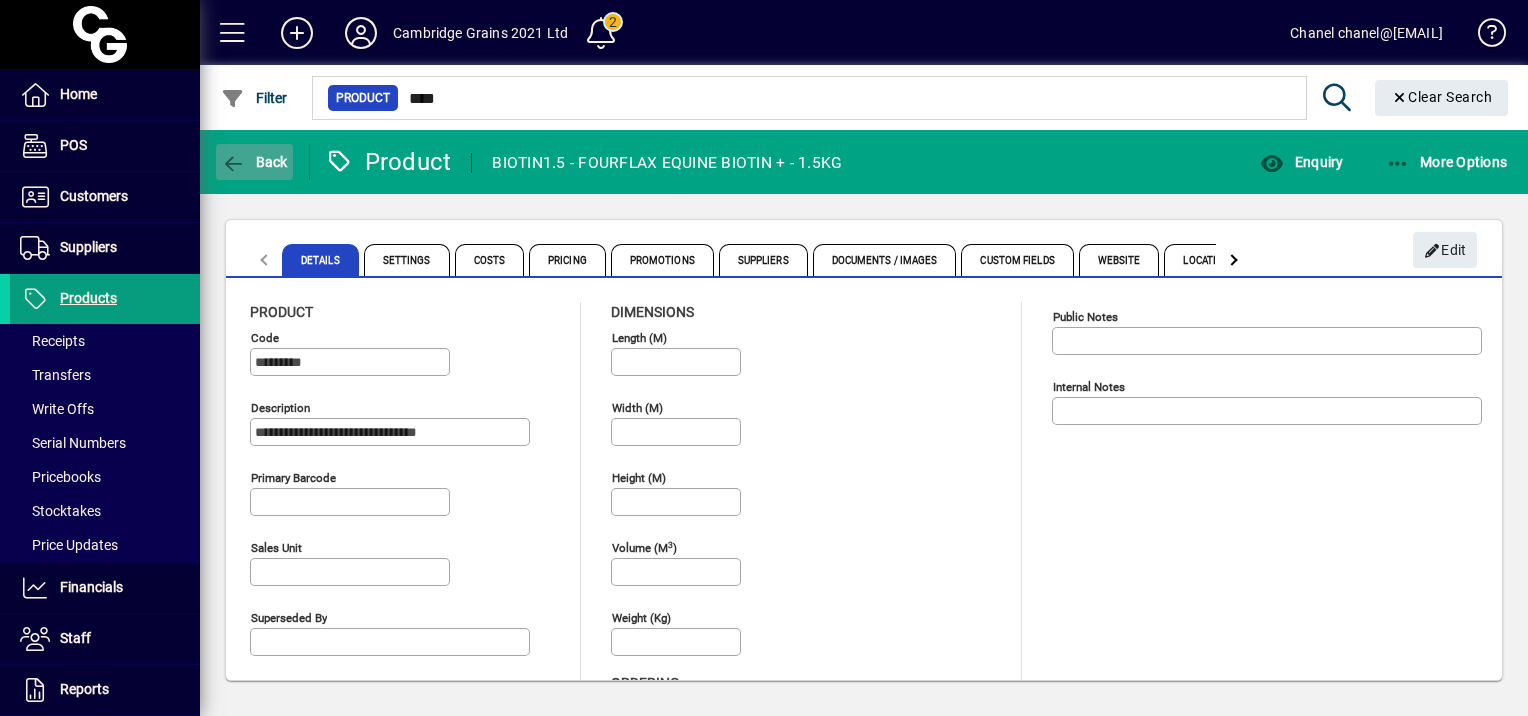 click 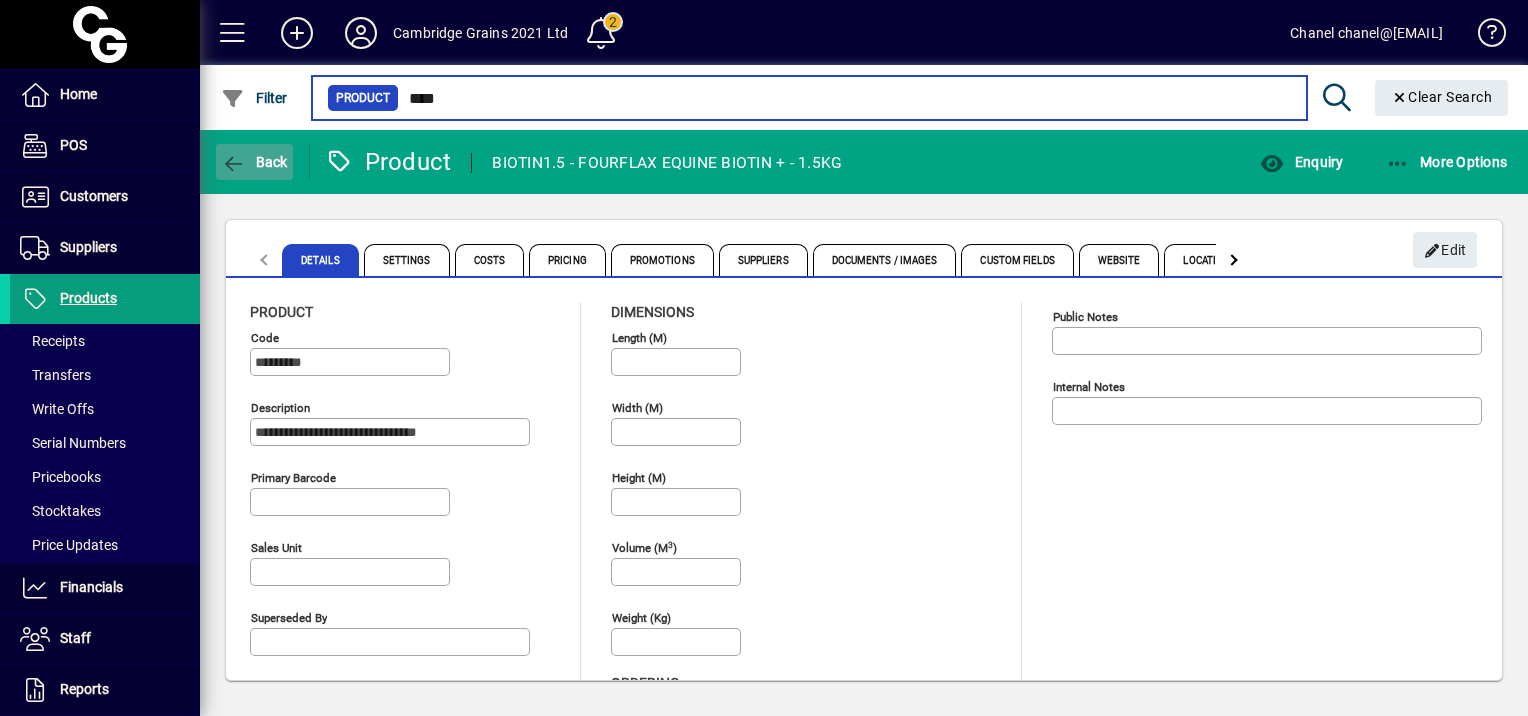 type on "*" 